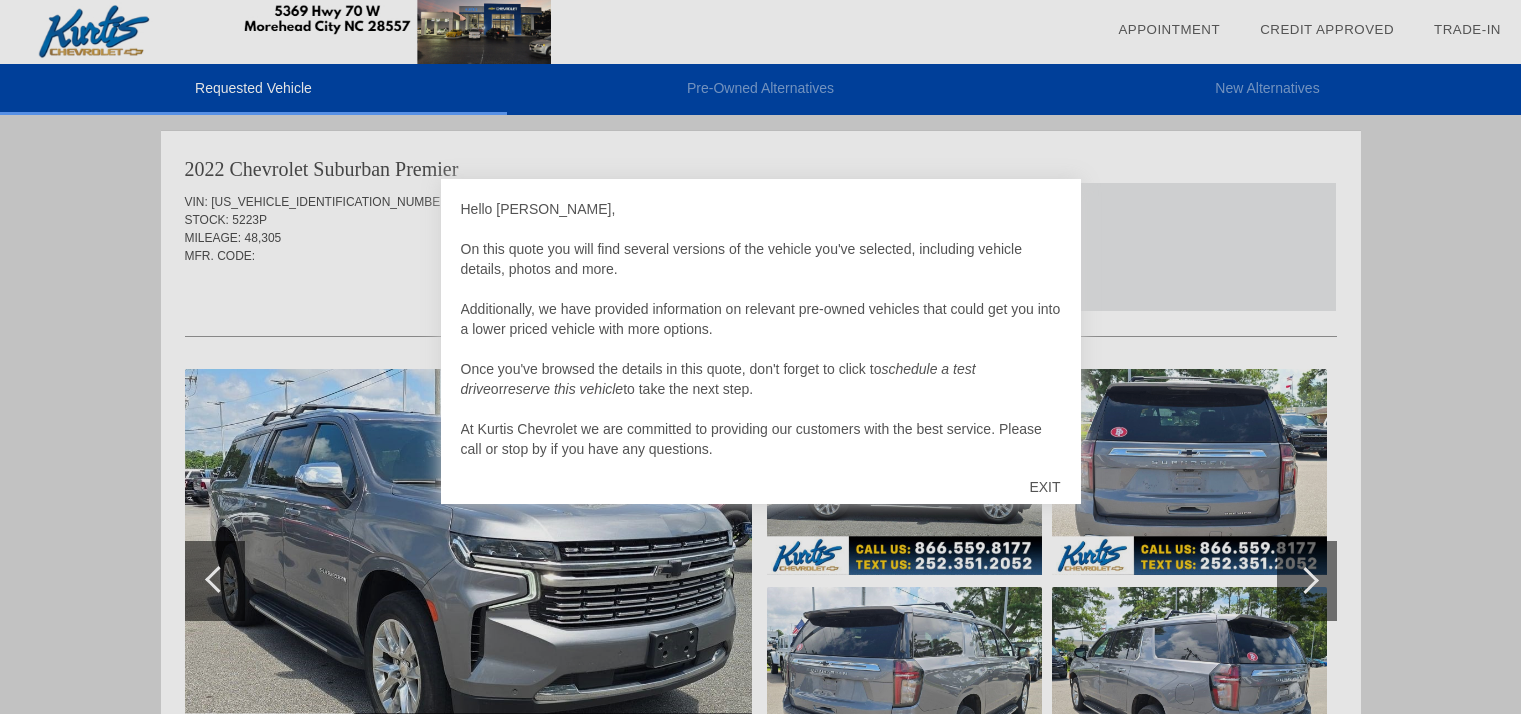 scroll, scrollTop: 0, scrollLeft: 0, axis: both 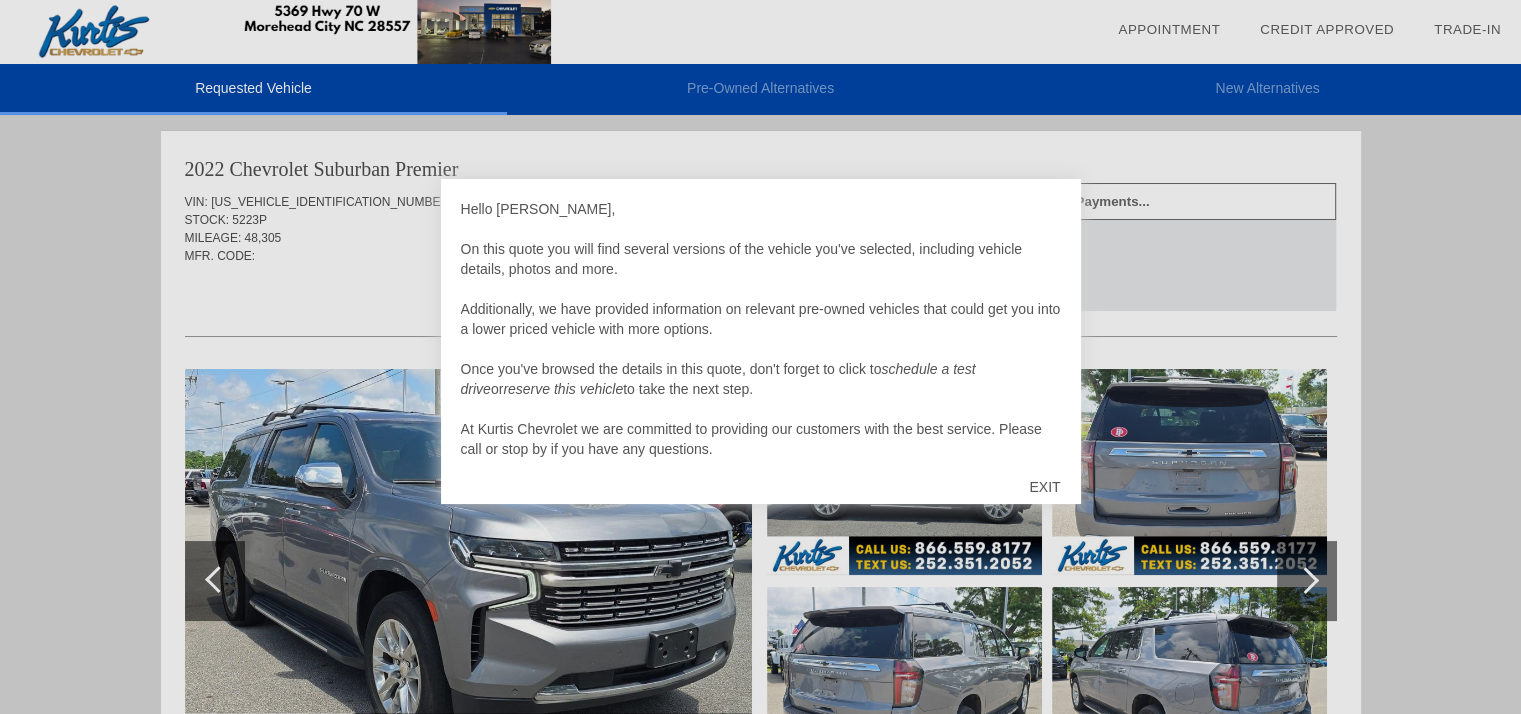 click on "EXIT" at bounding box center [1044, 487] 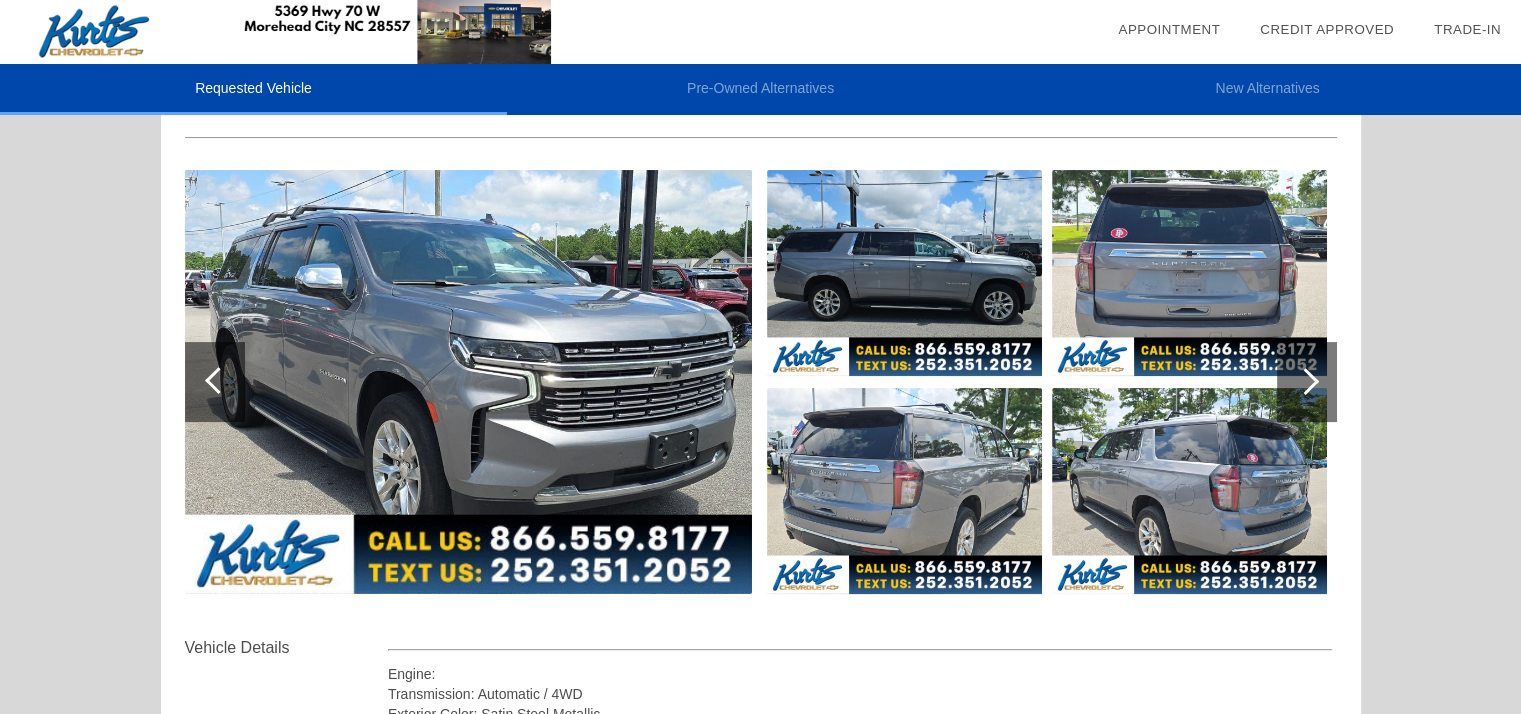 click at bounding box center (468, 382) 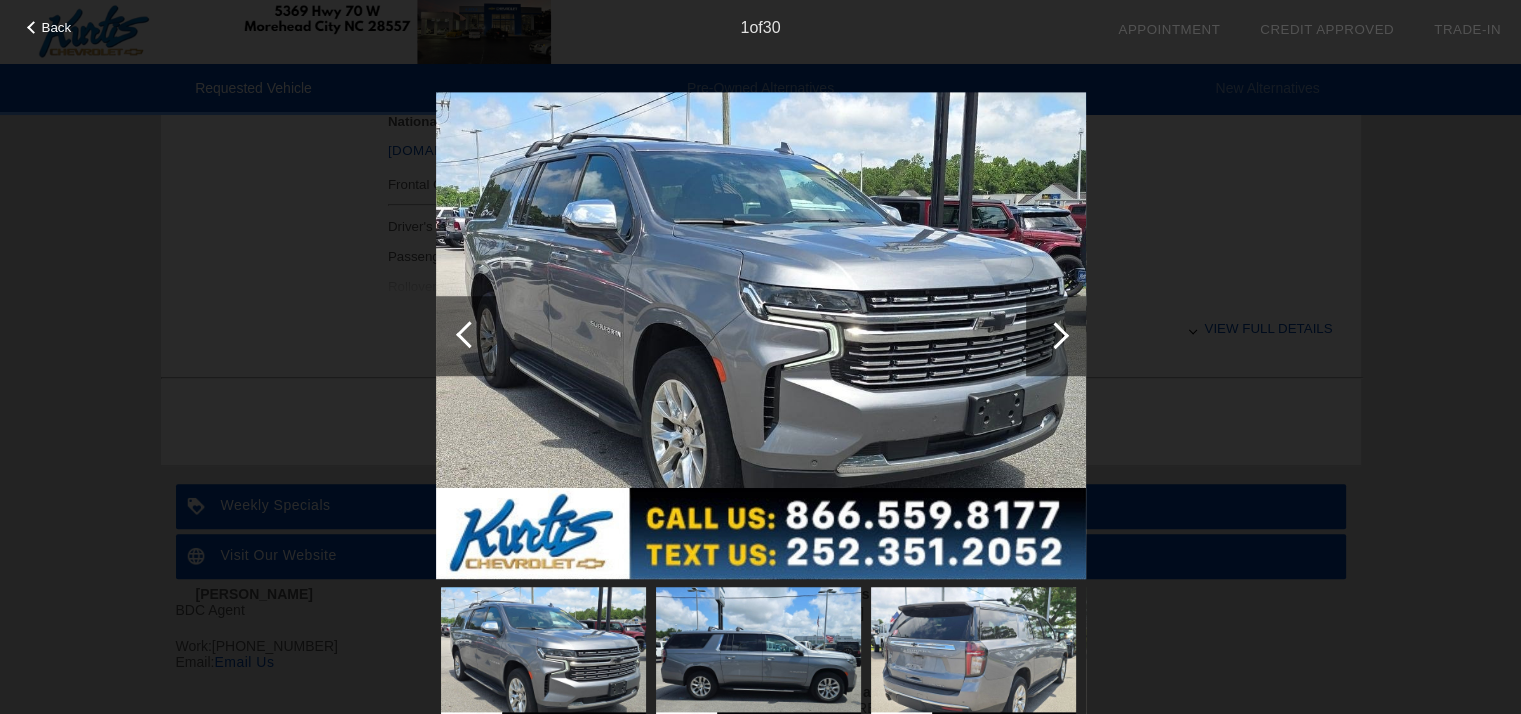 scroll, scrollTop: 956, scrollLeft: 0, axis: vertical 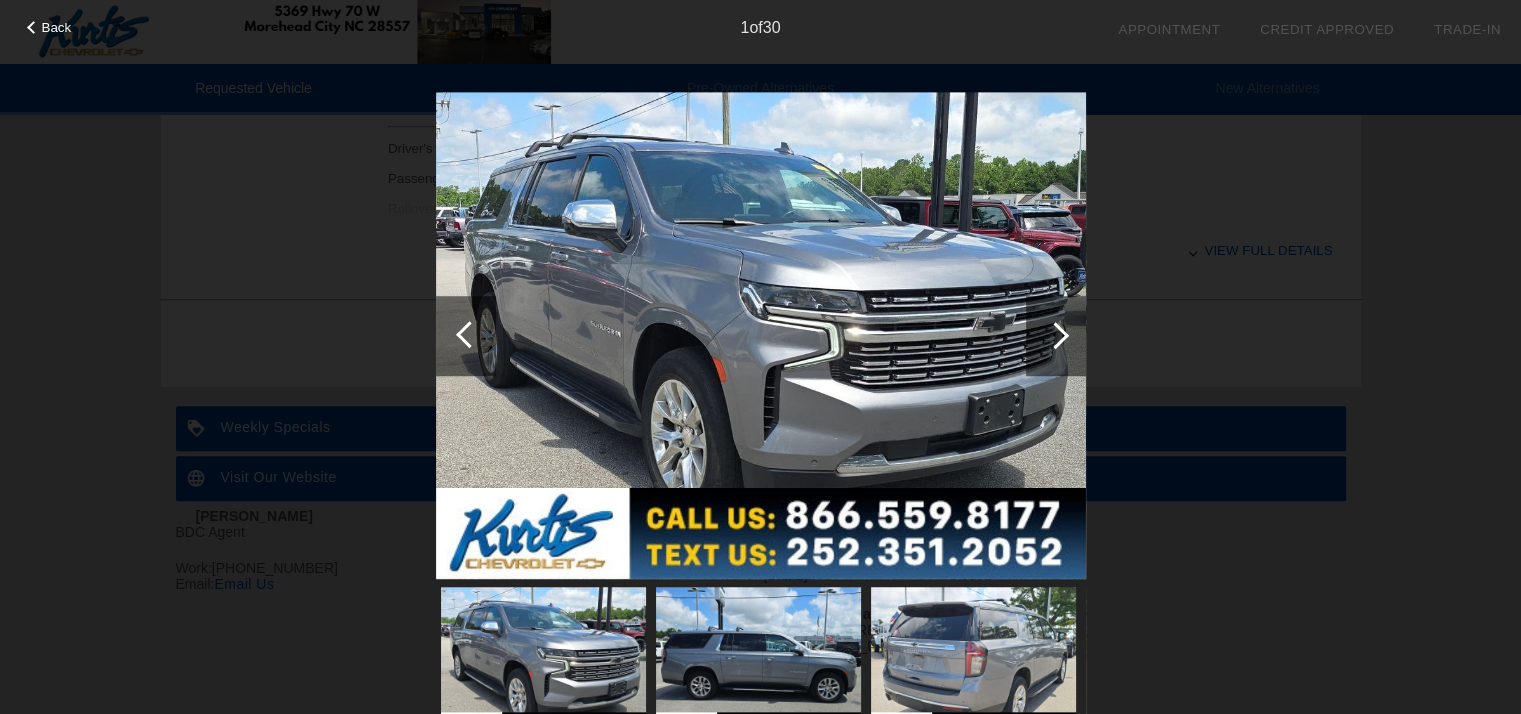 click at bounding box center (1056, 336) 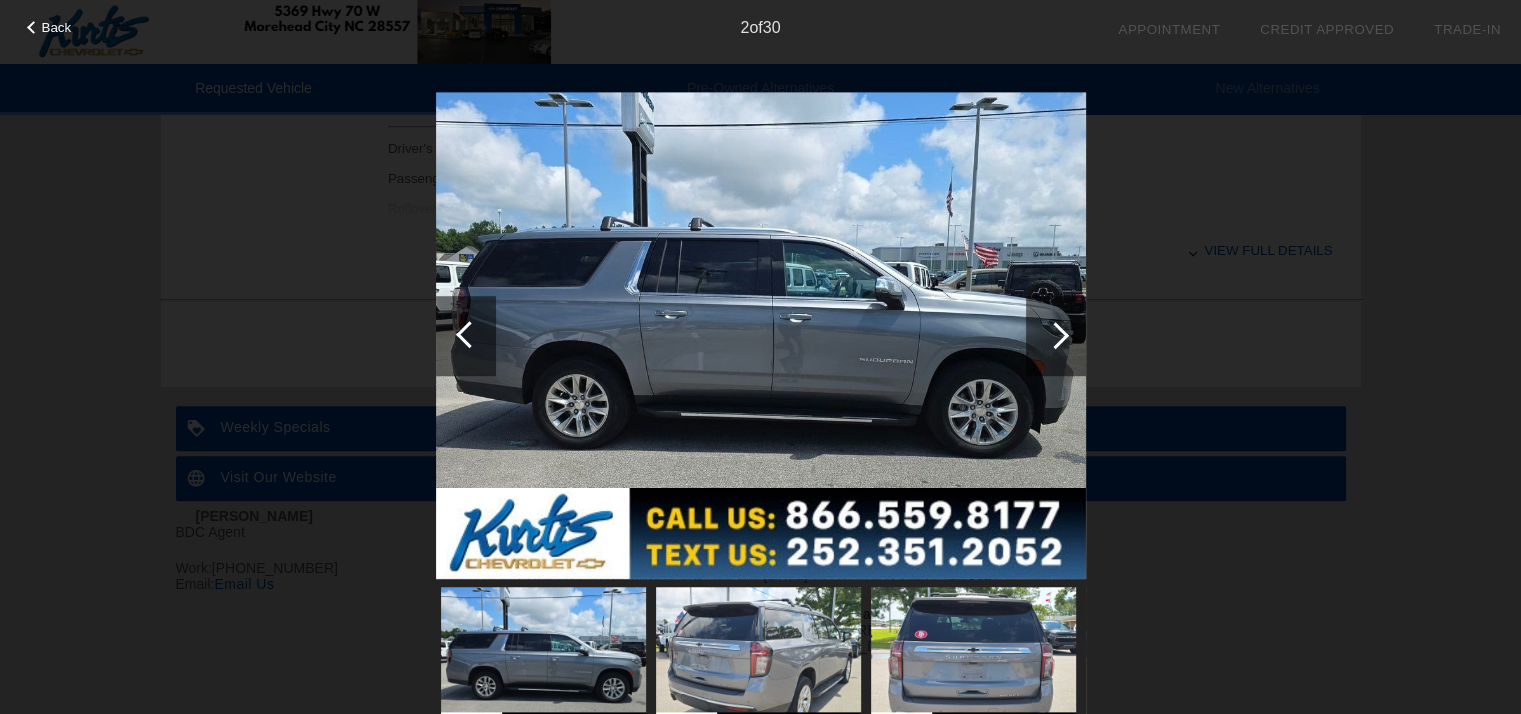 click at bounding box center (1056, 336) 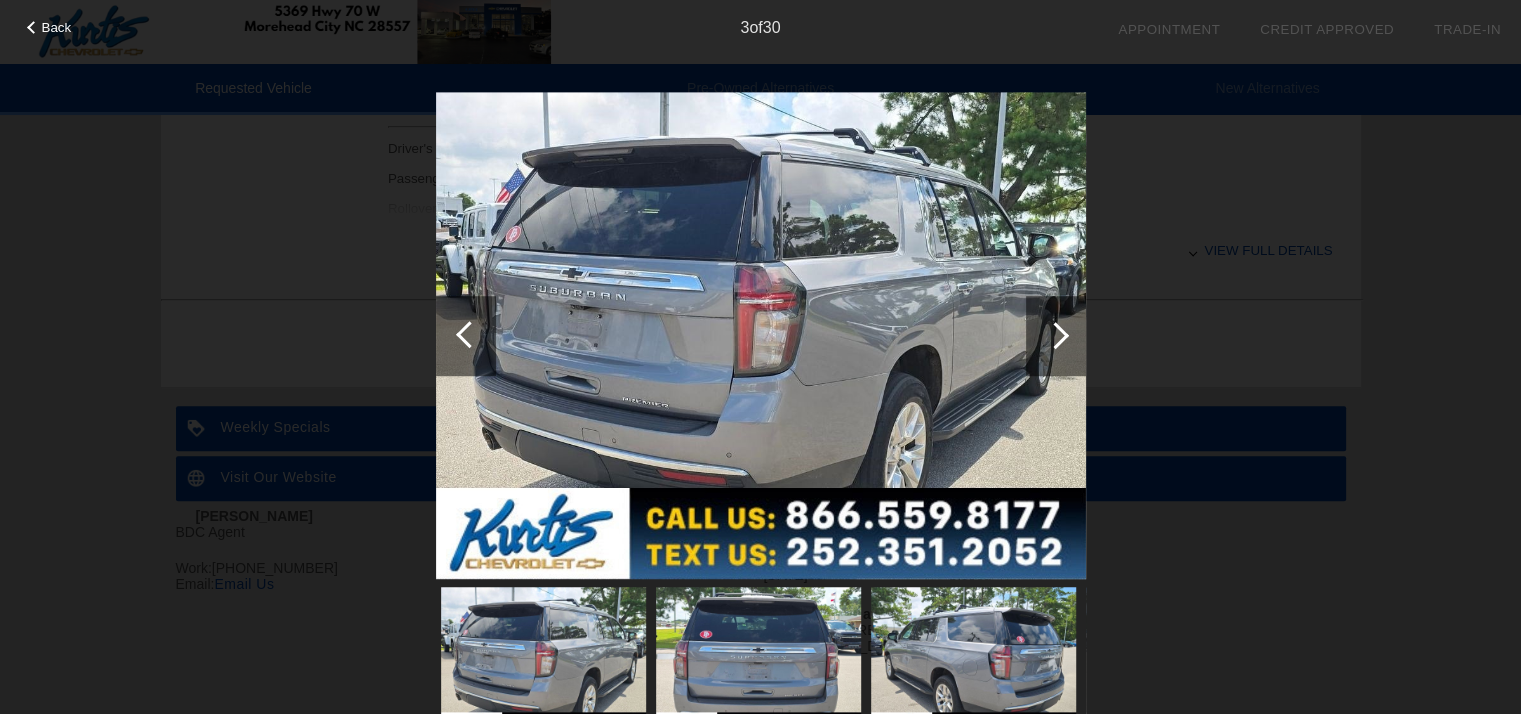 click at bounding box center (1056, 336) 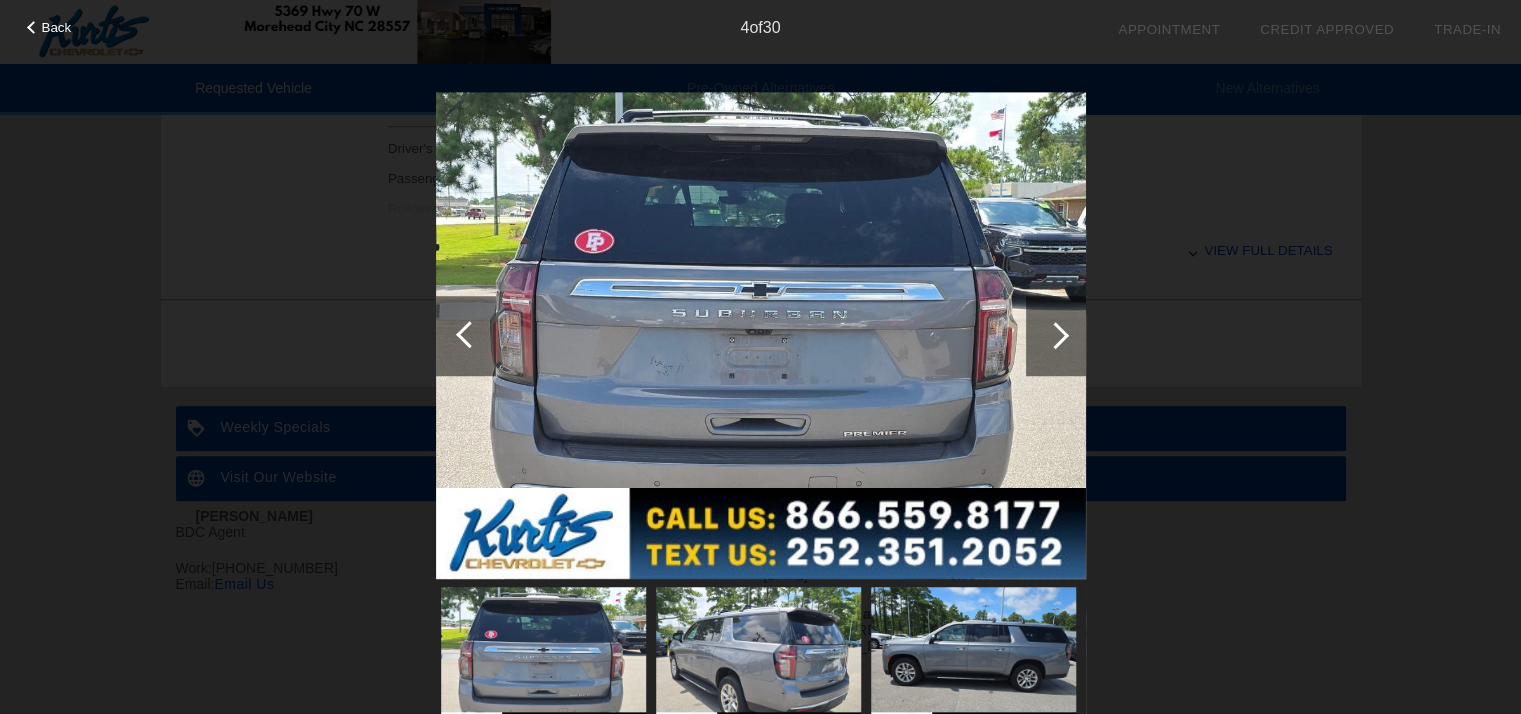 click at bounding box center [1056, 336] 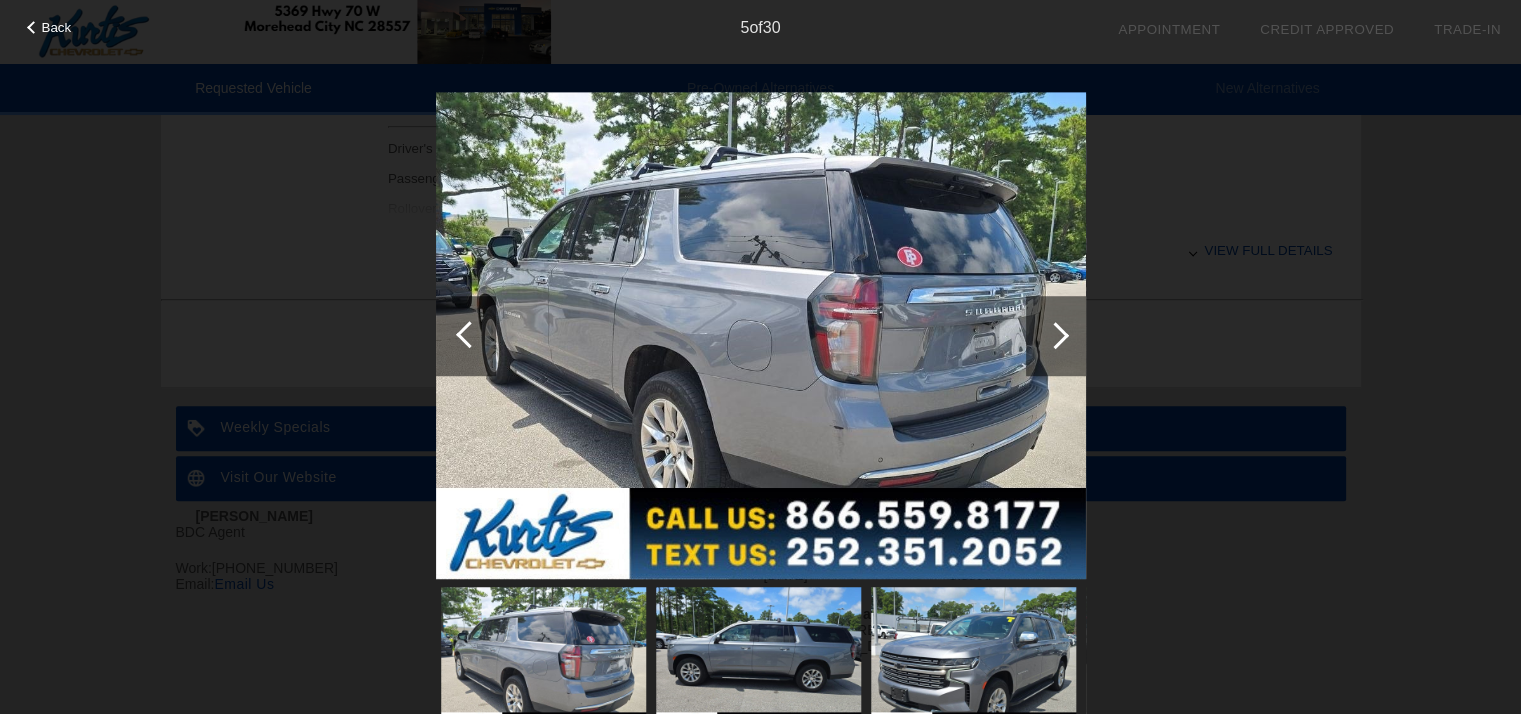 click at bounding box center [1056, 336] 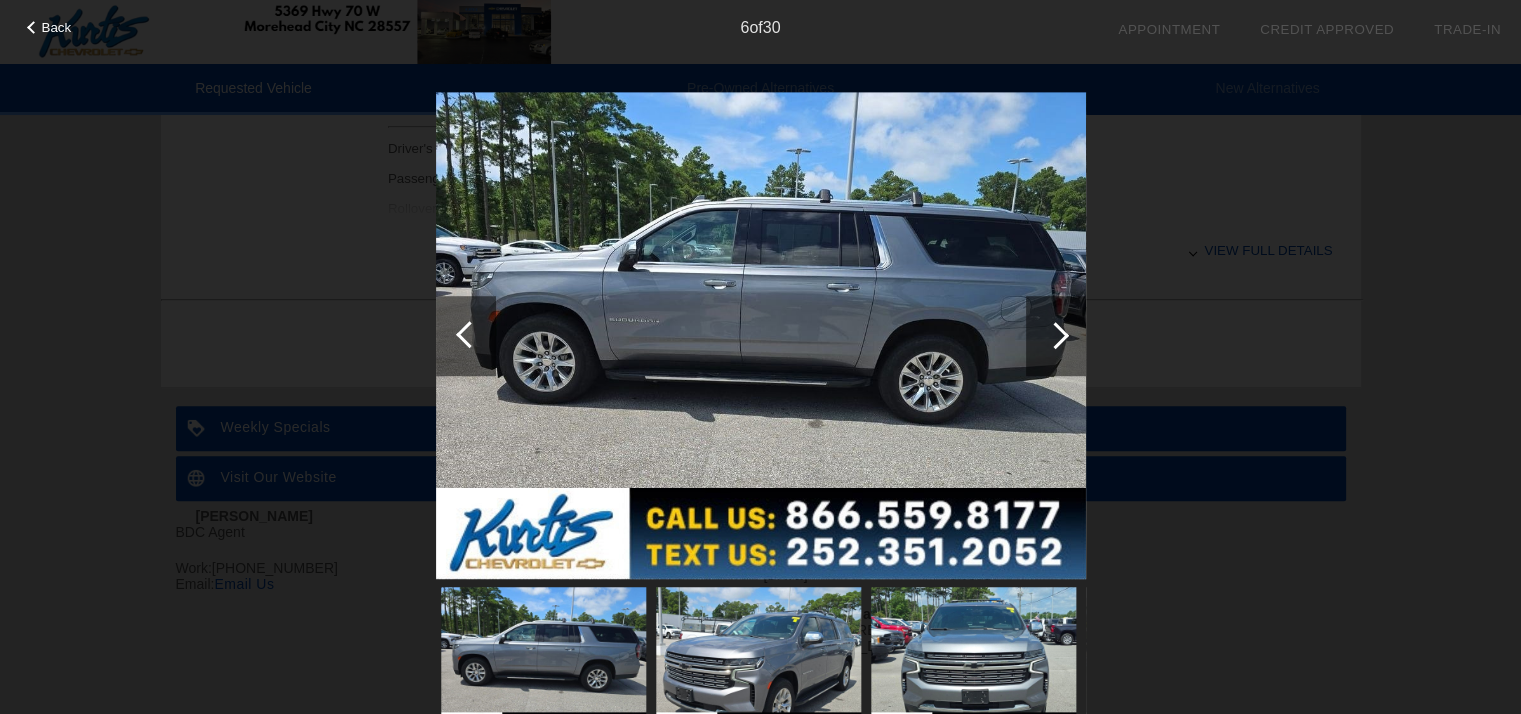 click at bounding box center [1056, 336] 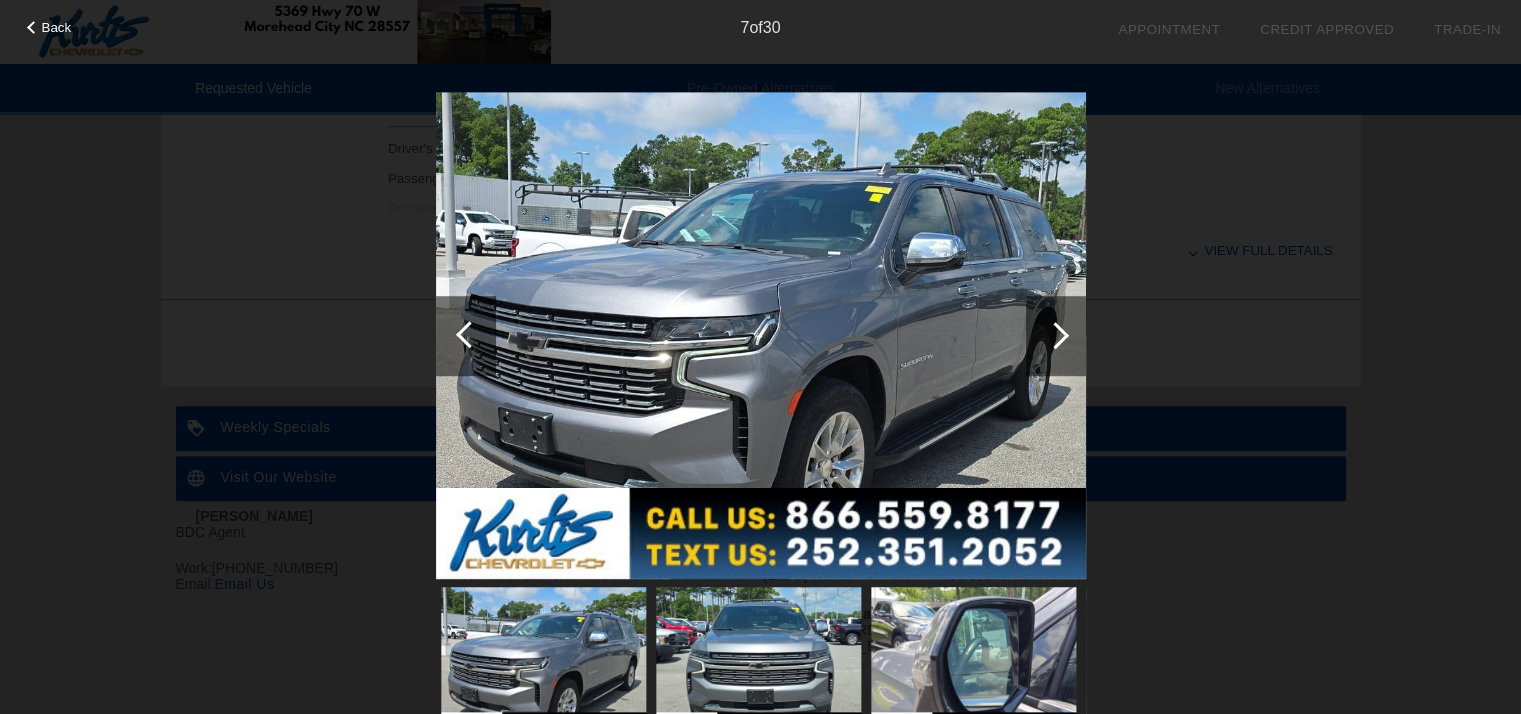 click at bounding box center (1056, 336) 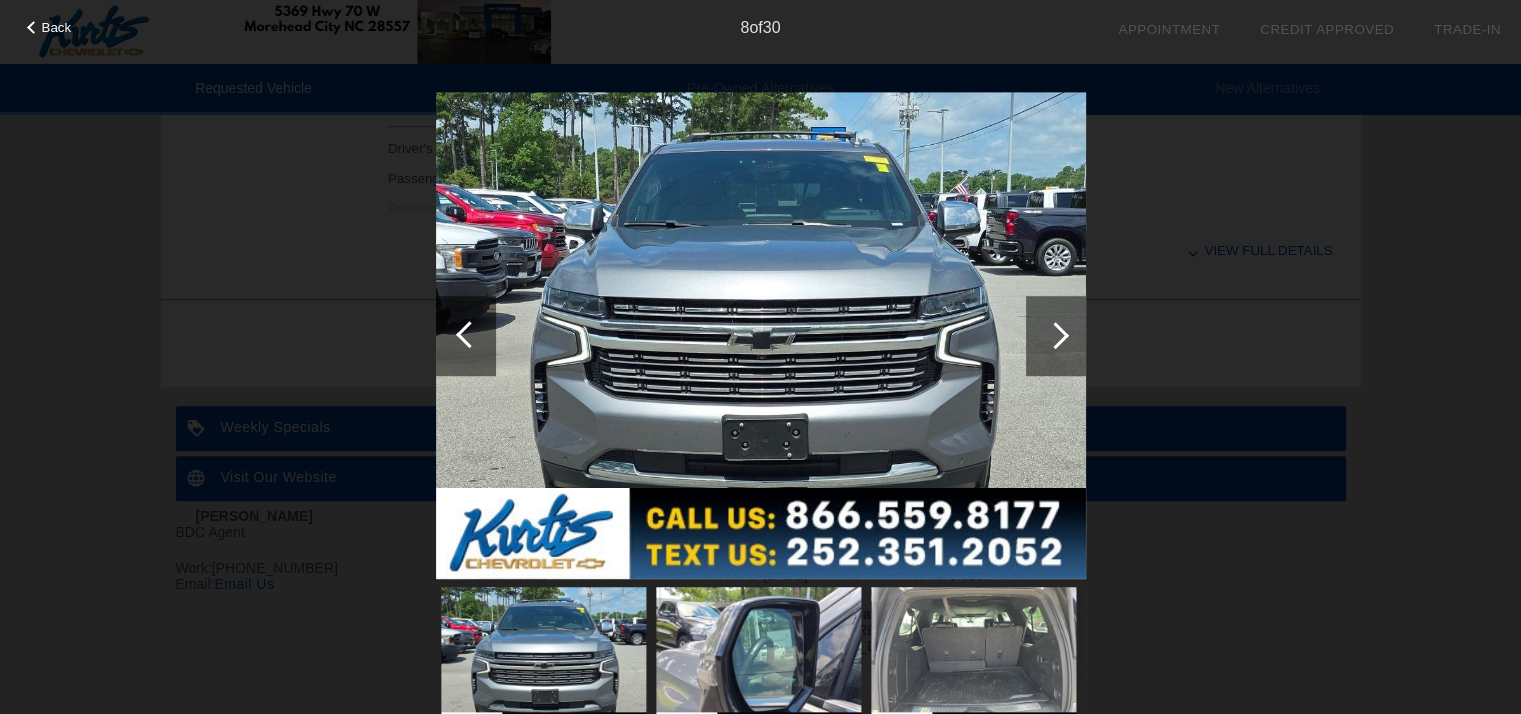 click at bounding box center [1056, 336] 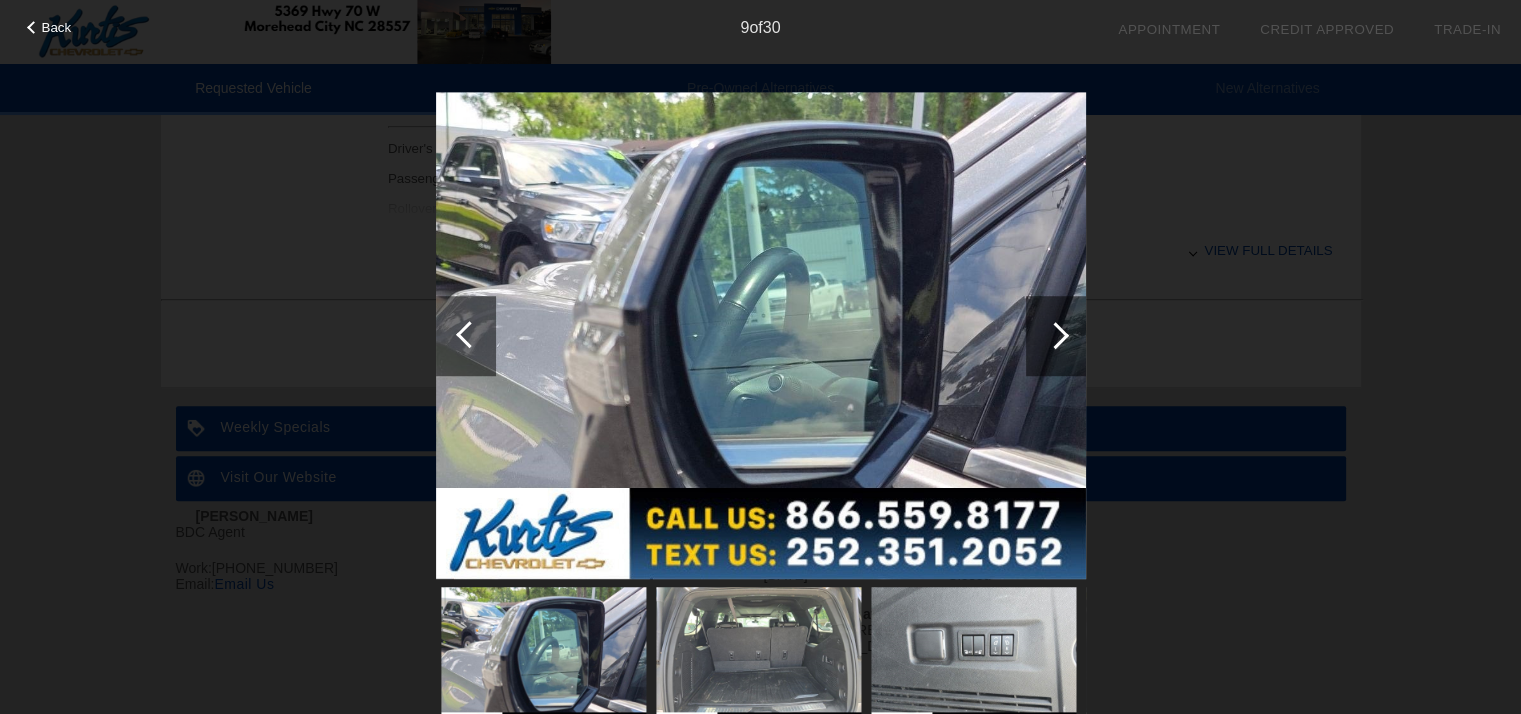 click at bounding box center (1056, 336) 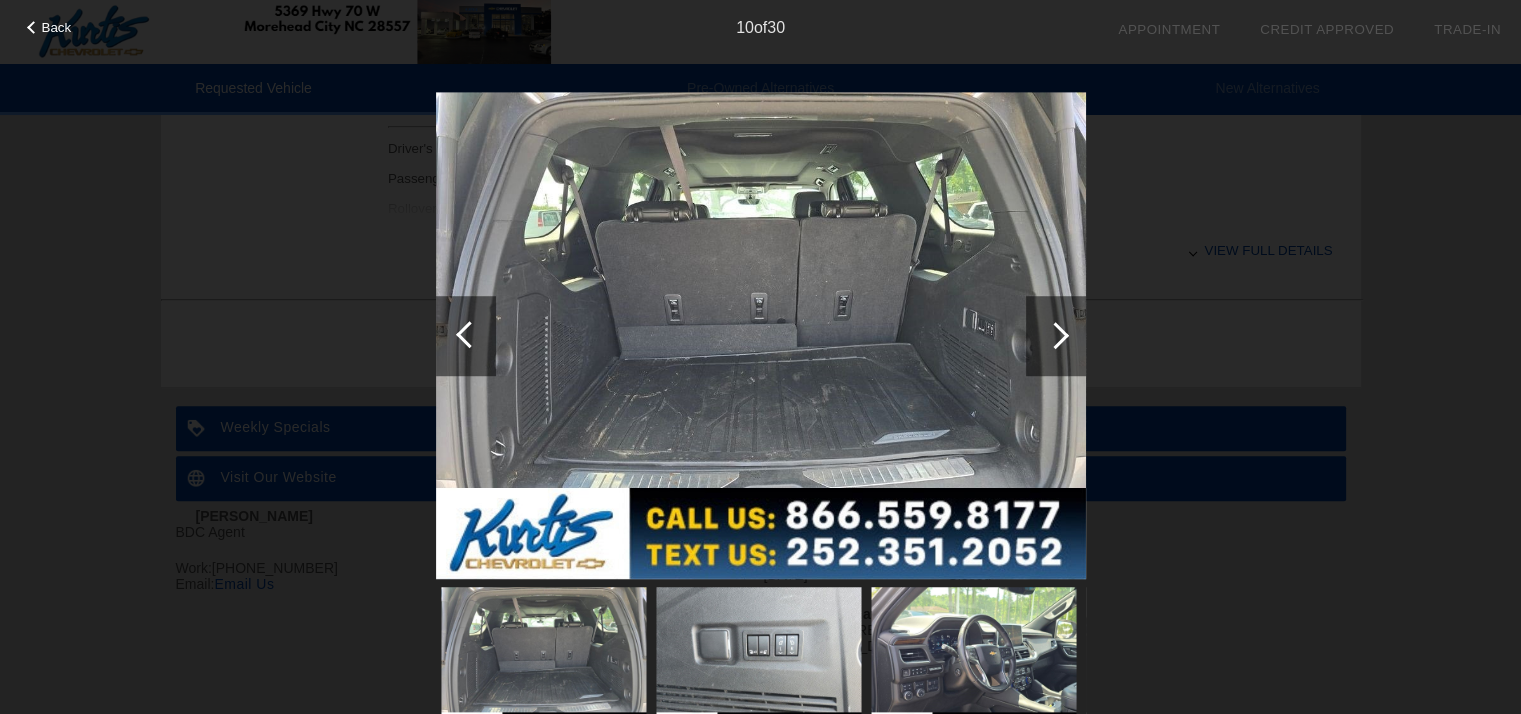 click at bounding box center [1056, 336] 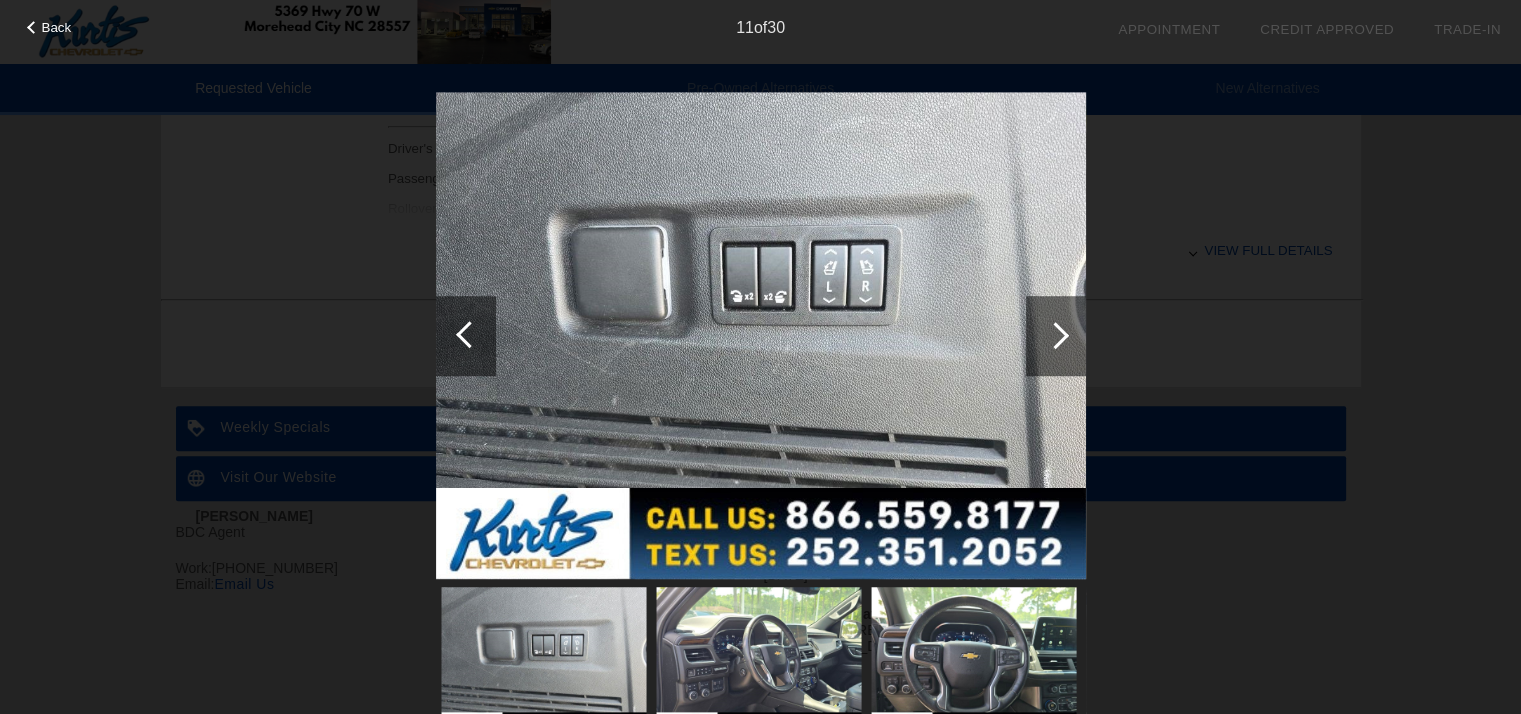 click at bounding box center [1056, 336] 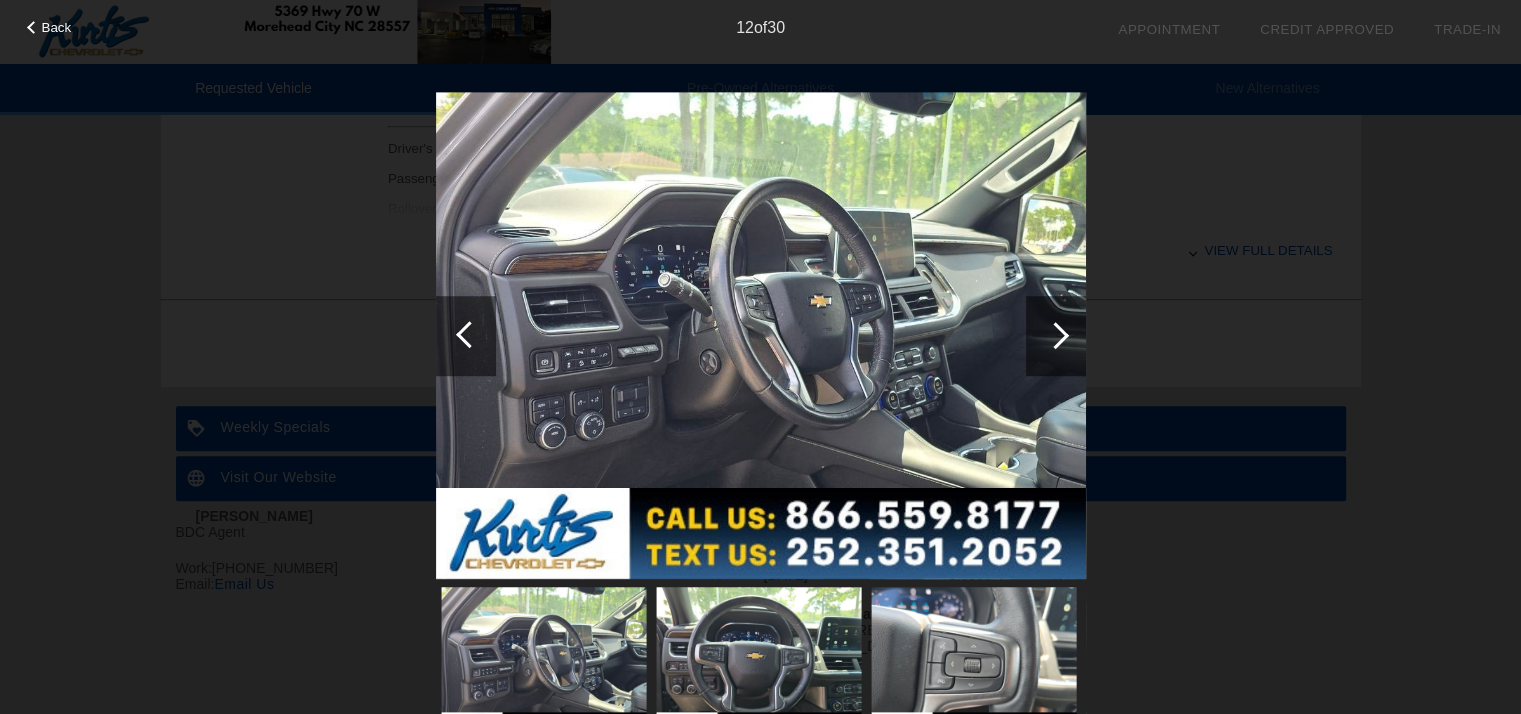 click at bounding box center [1056, 336] 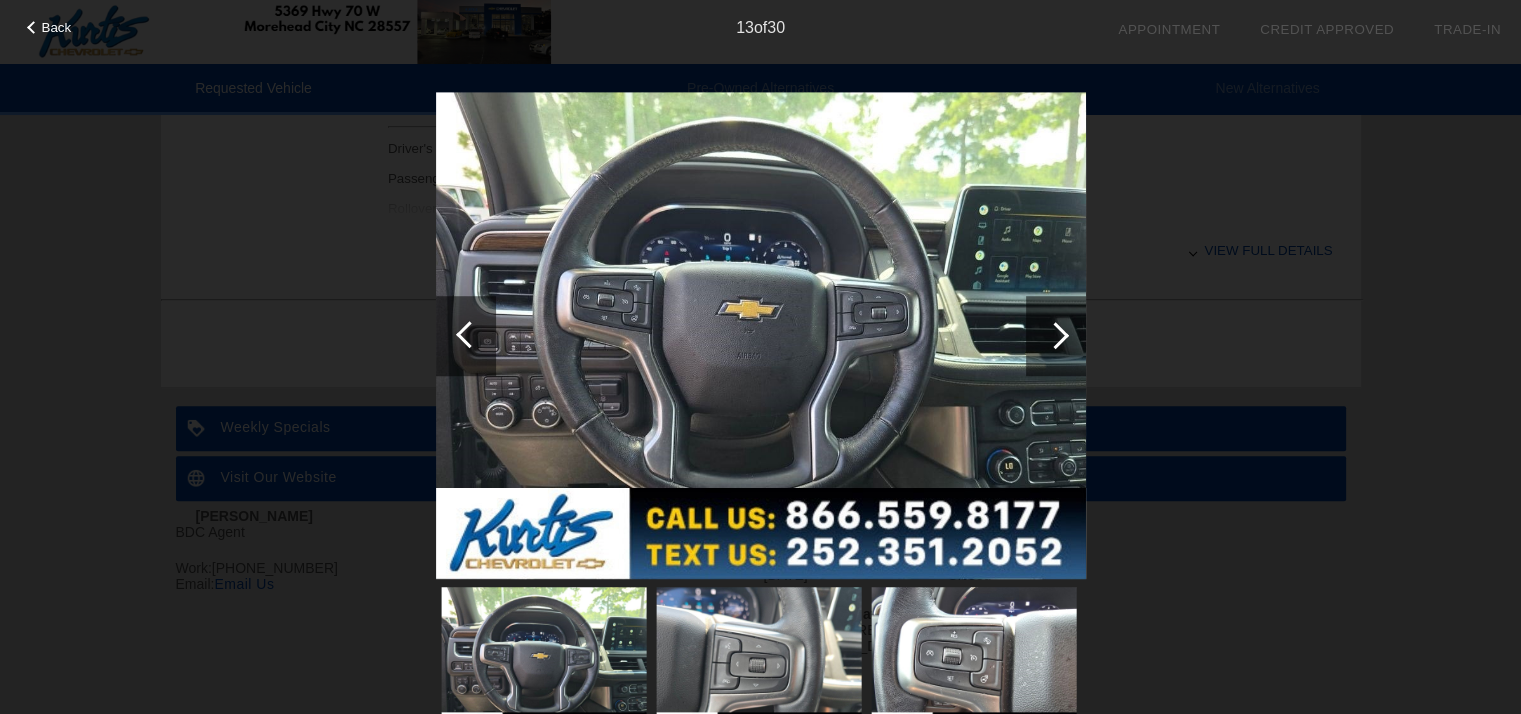 click at bounding box center [1056, 336] 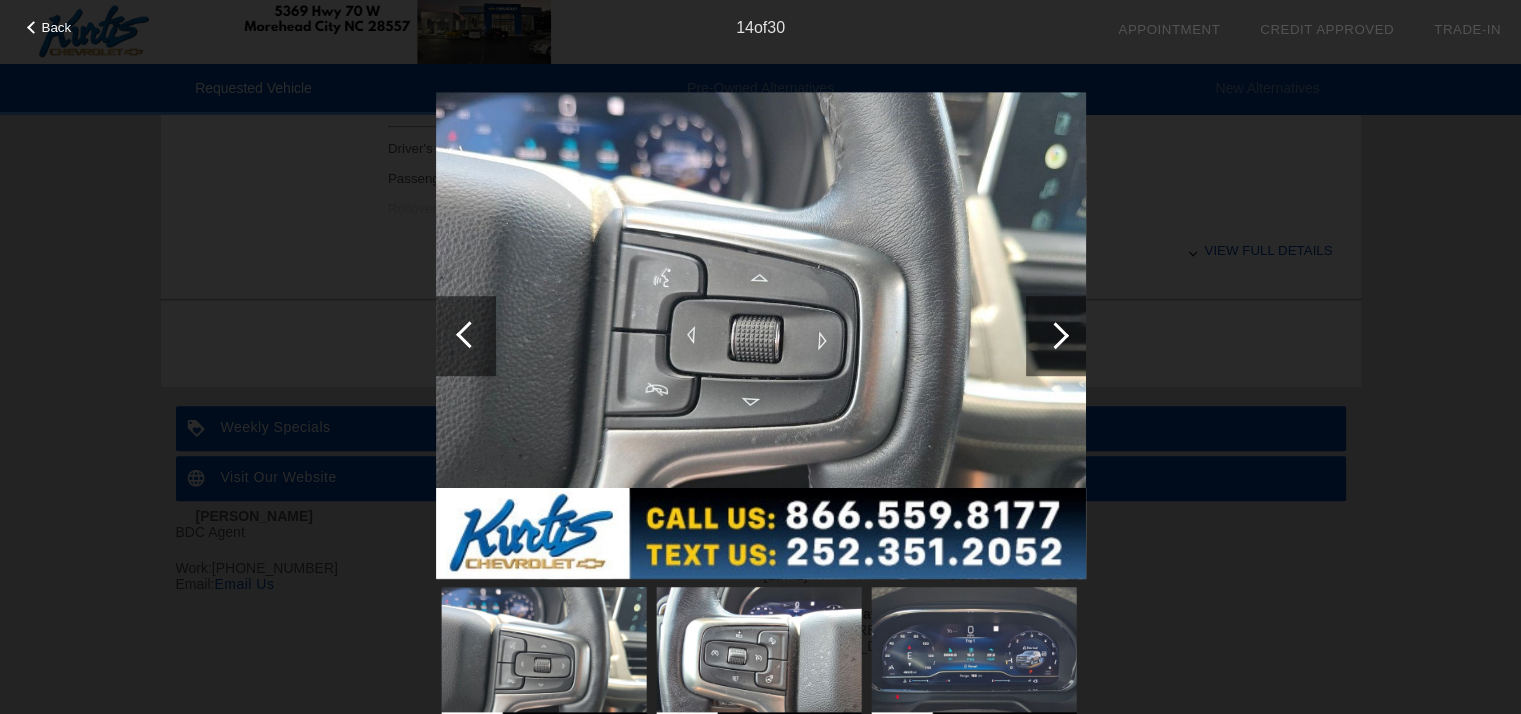 click at bounding box center [1056, 336] 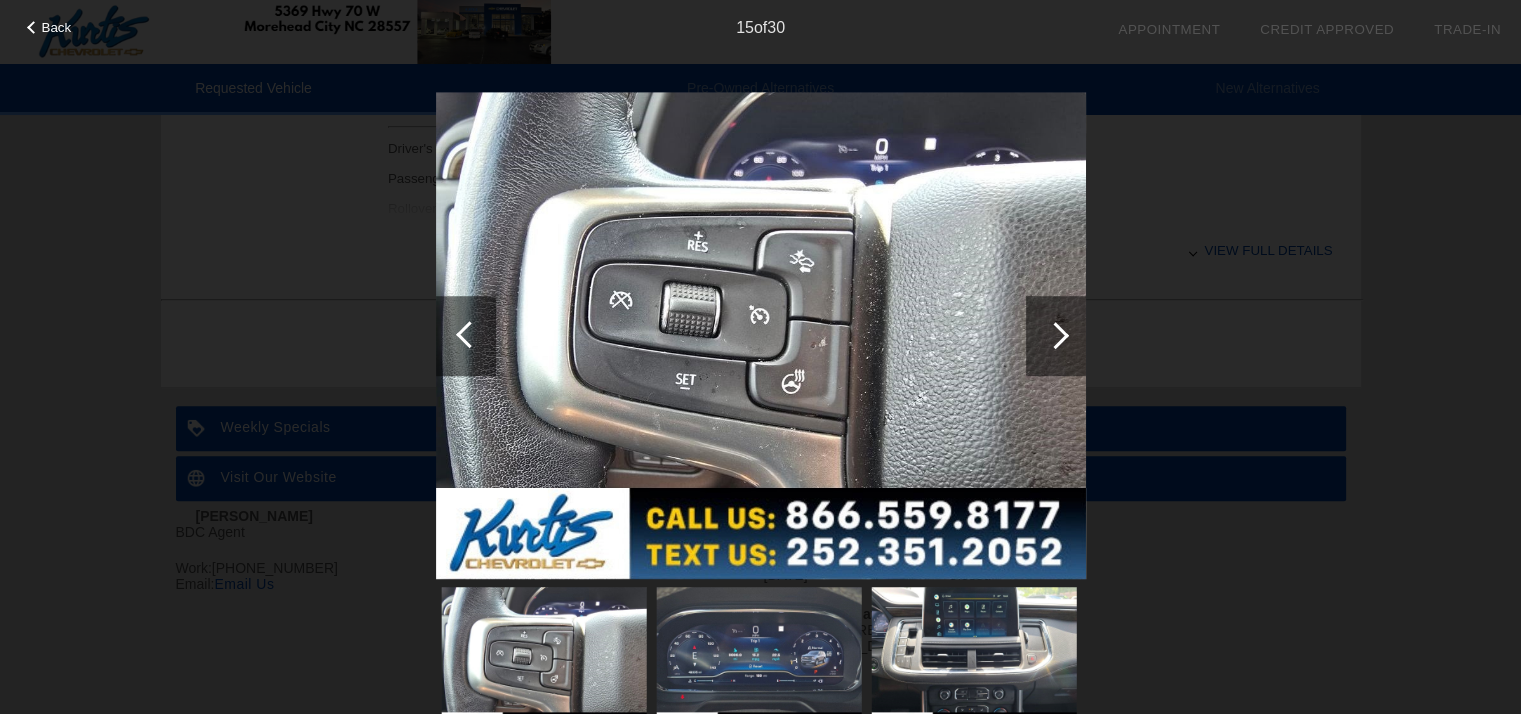 click at bounding box center (1056, 336) 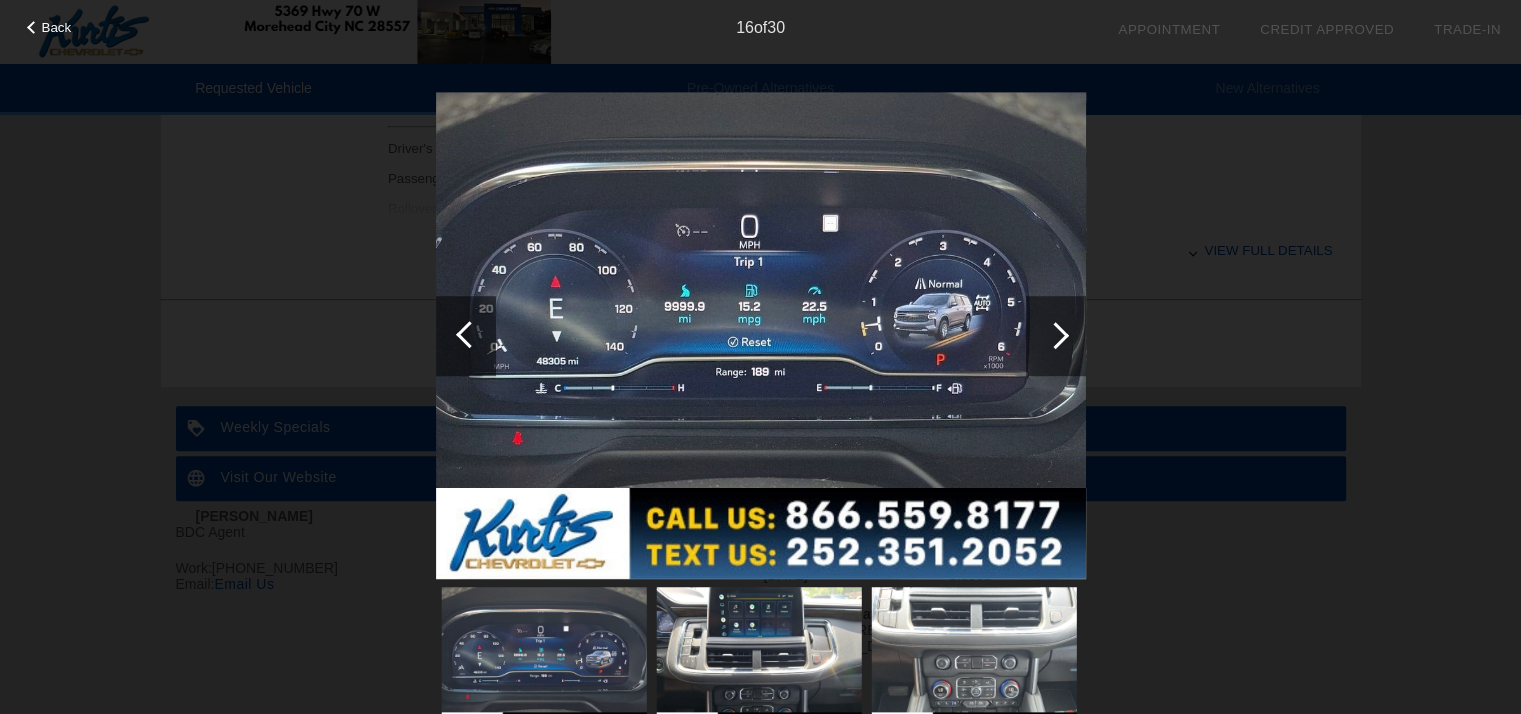 click at bounding box center (1056, 336) 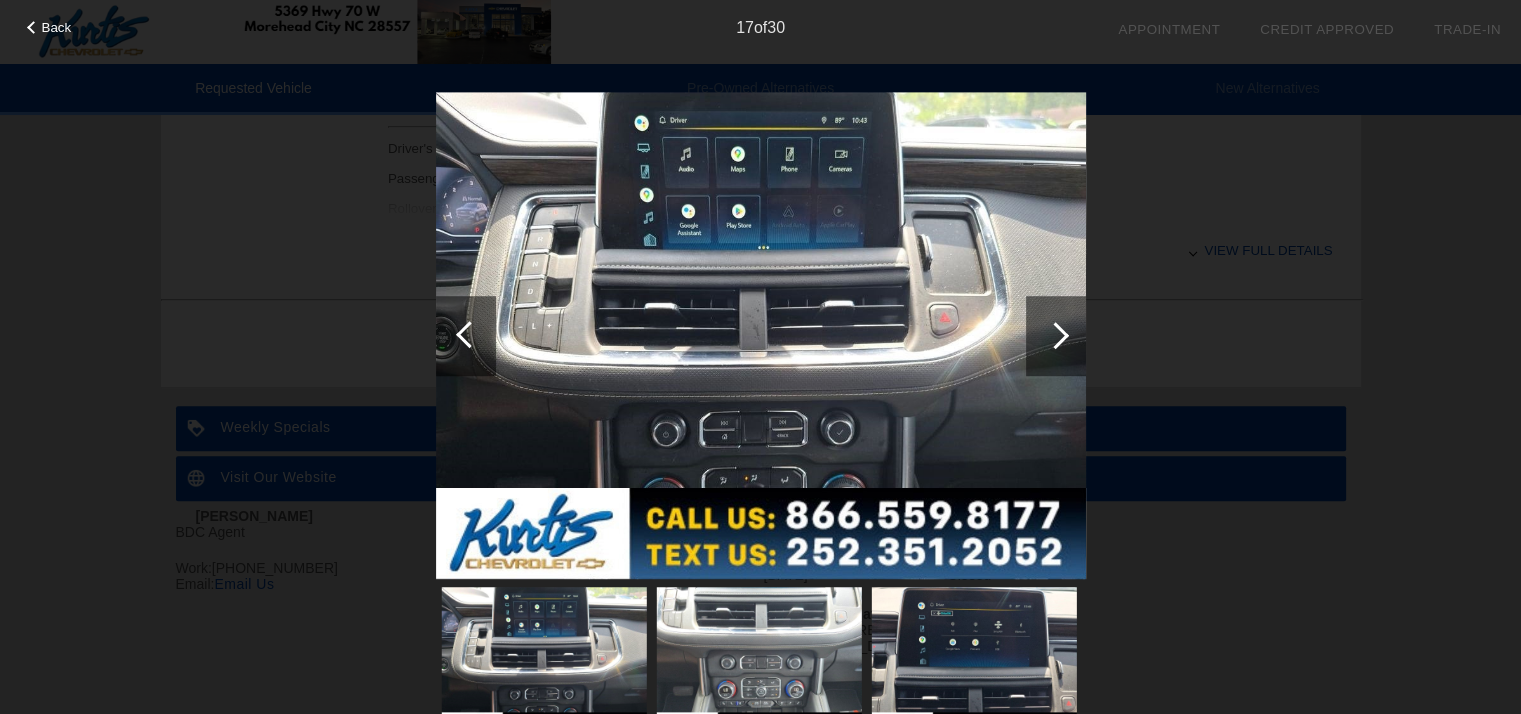 click at bounding box center [1056, 336] 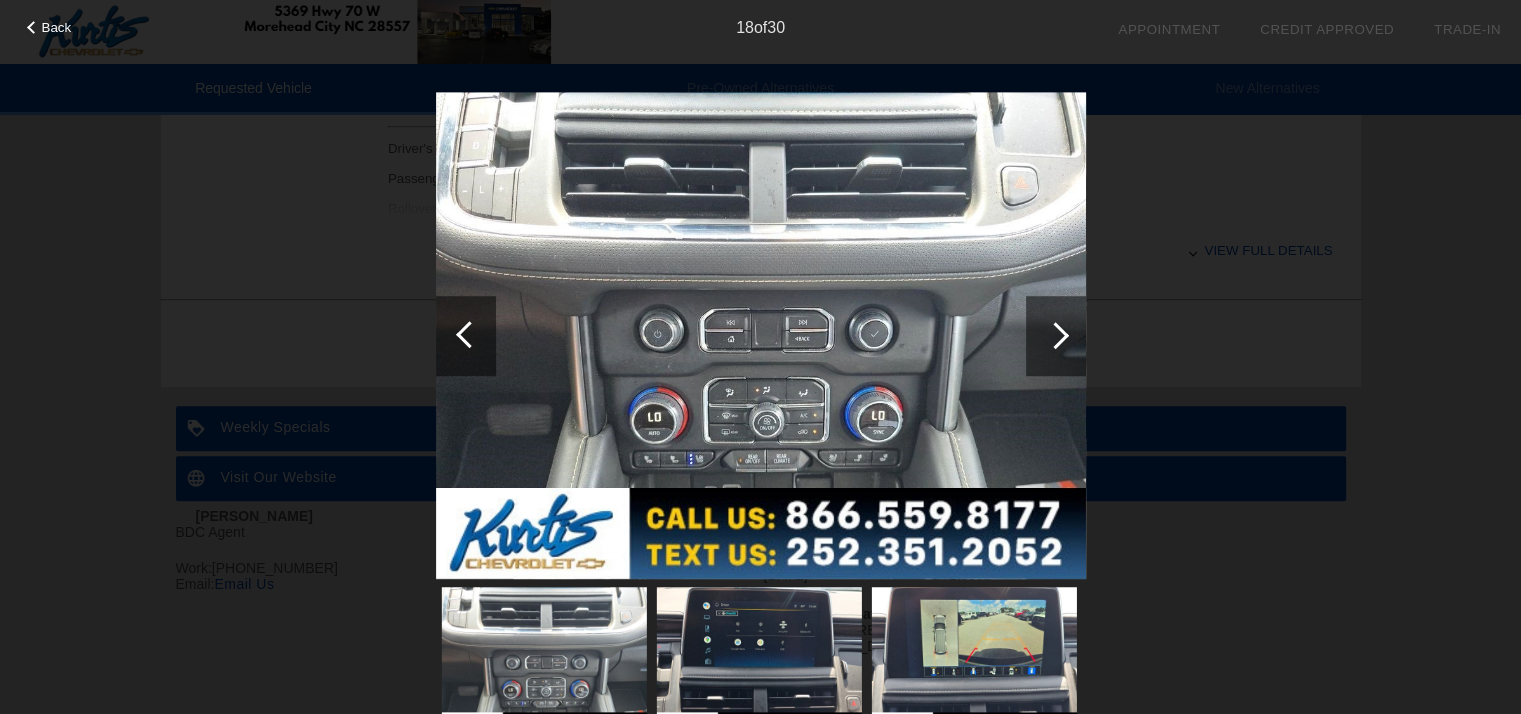 click at bounding box center [1056, 336] 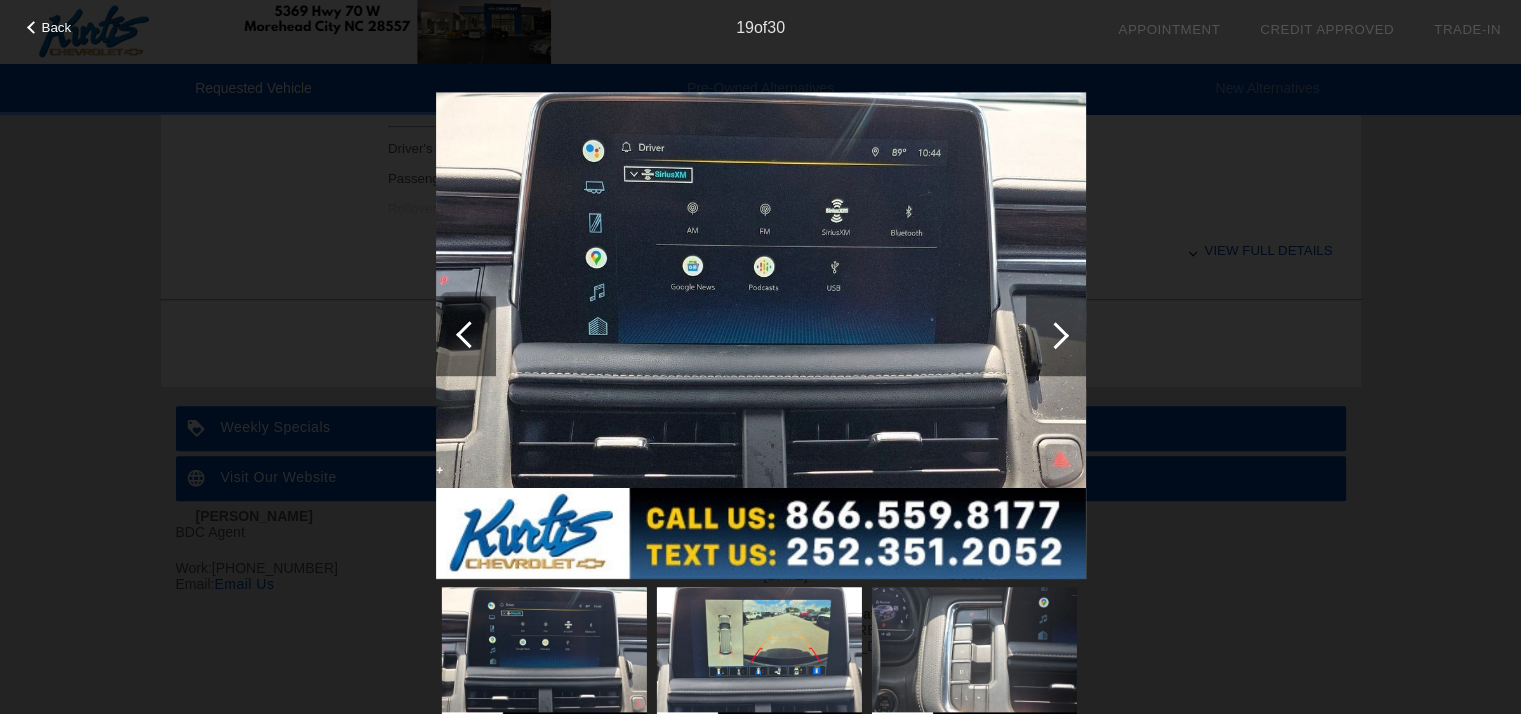 click at bounding box center [1056, 336] 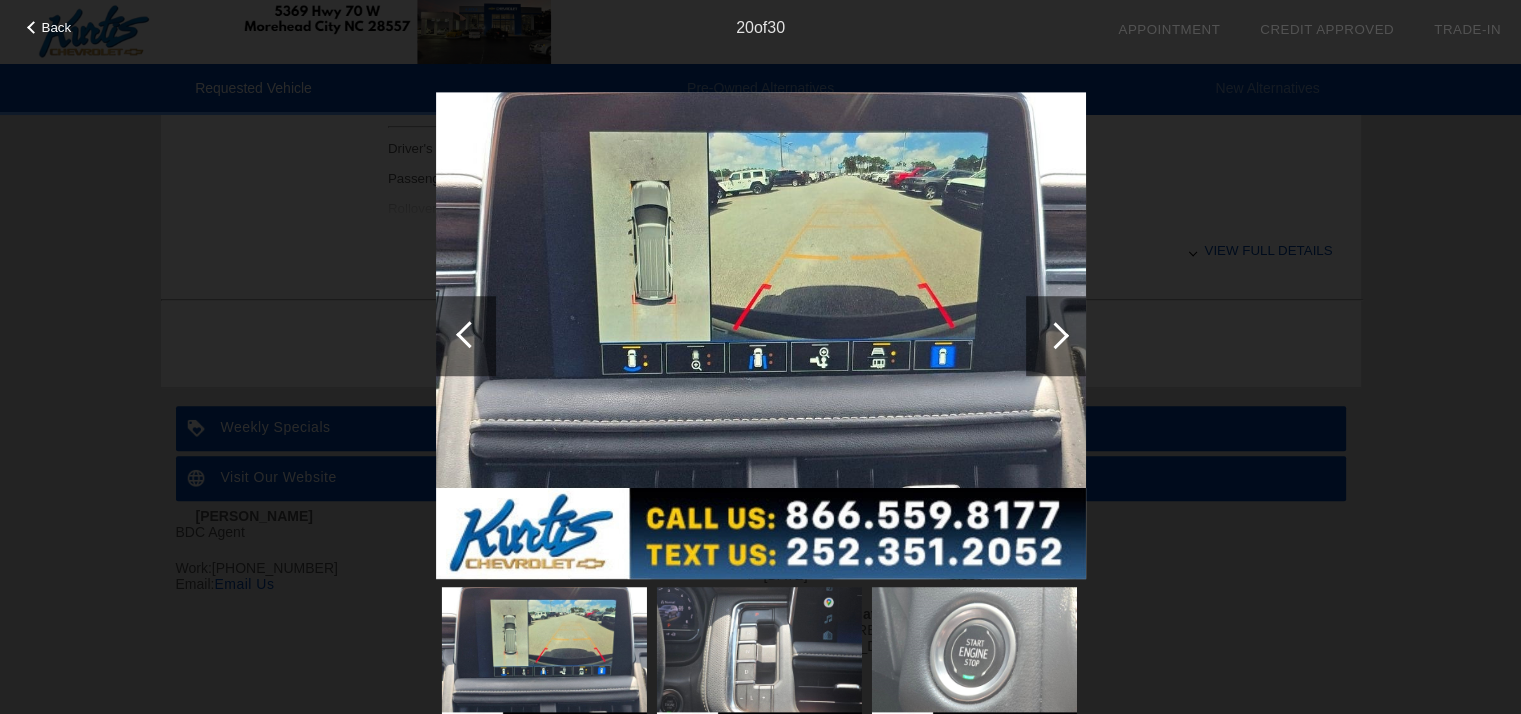 click at bounding box center (1056, 336) 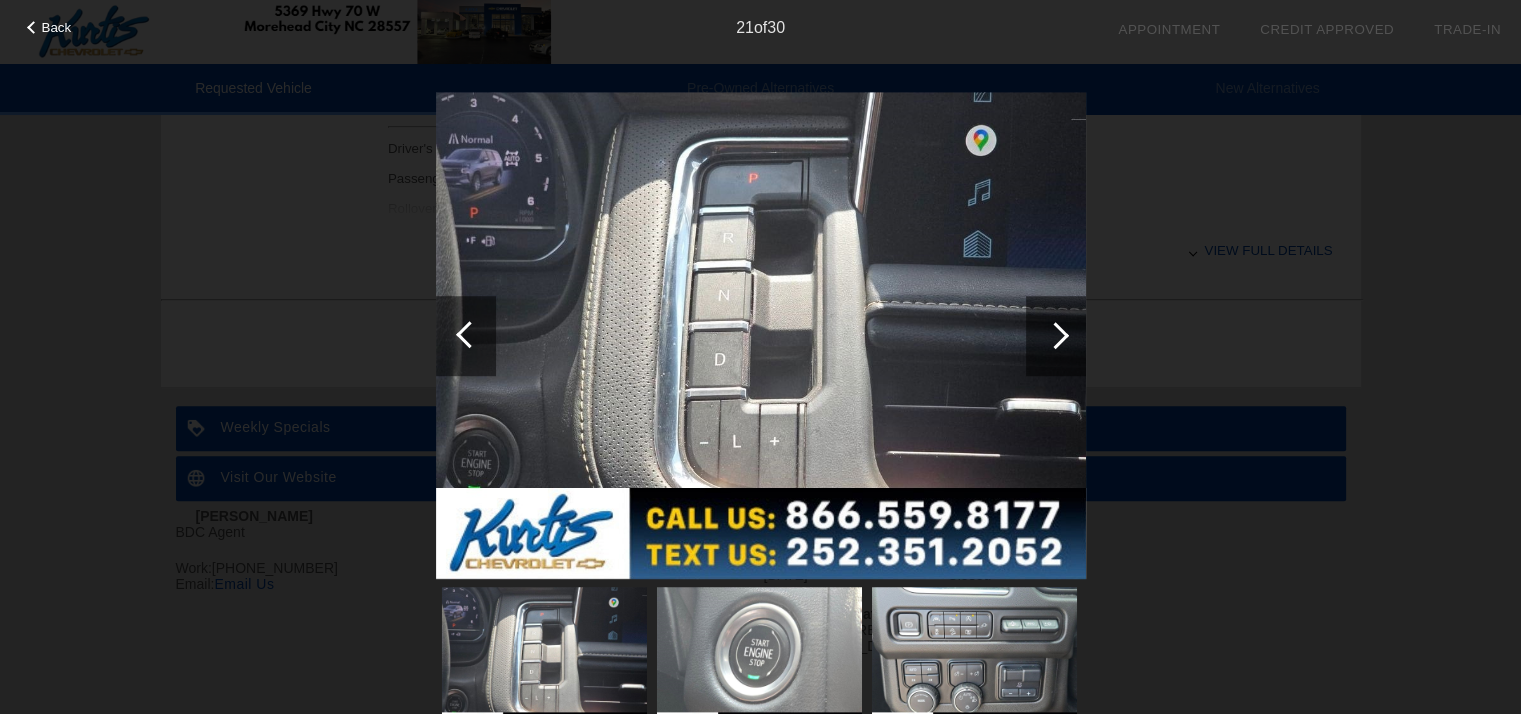 click at bounding box center [1056, 336] 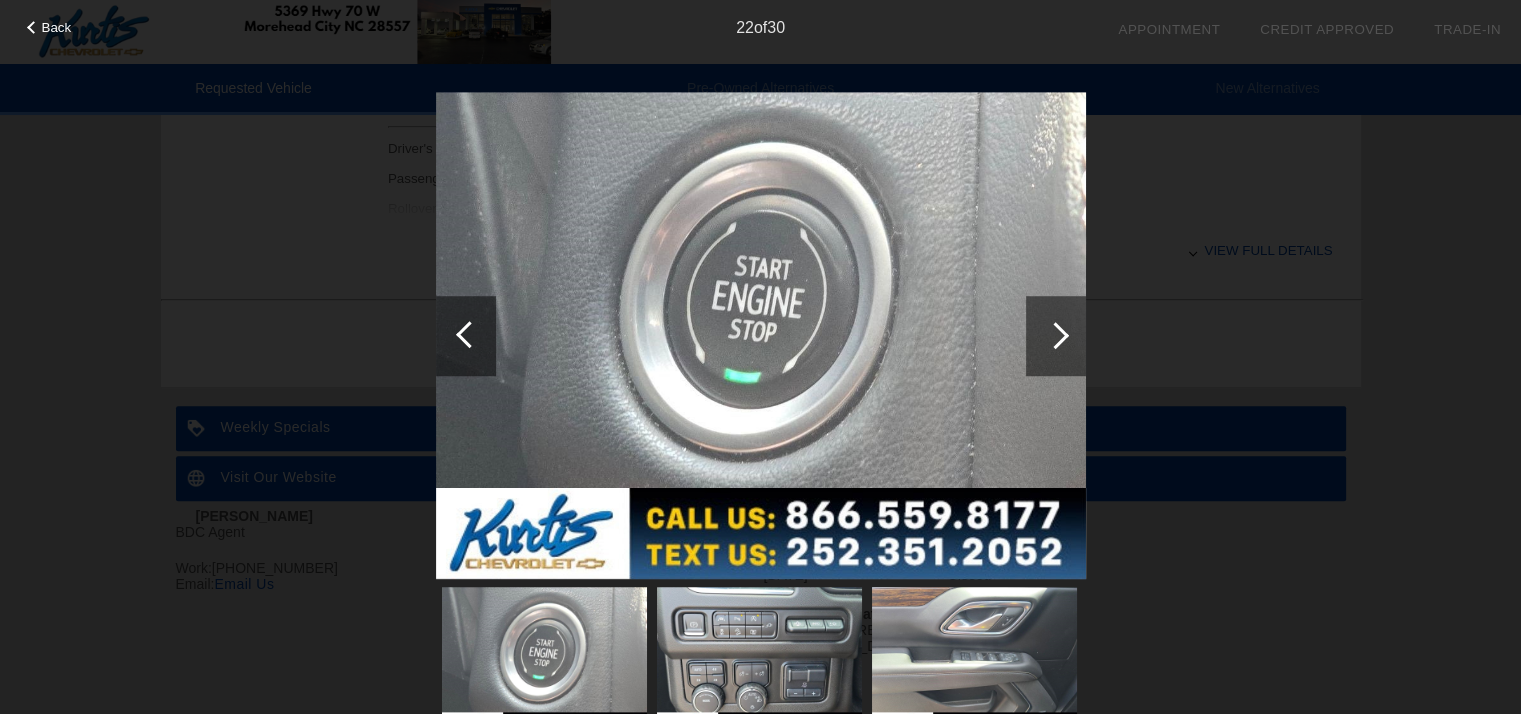 click at bounding box center (1055, 335) 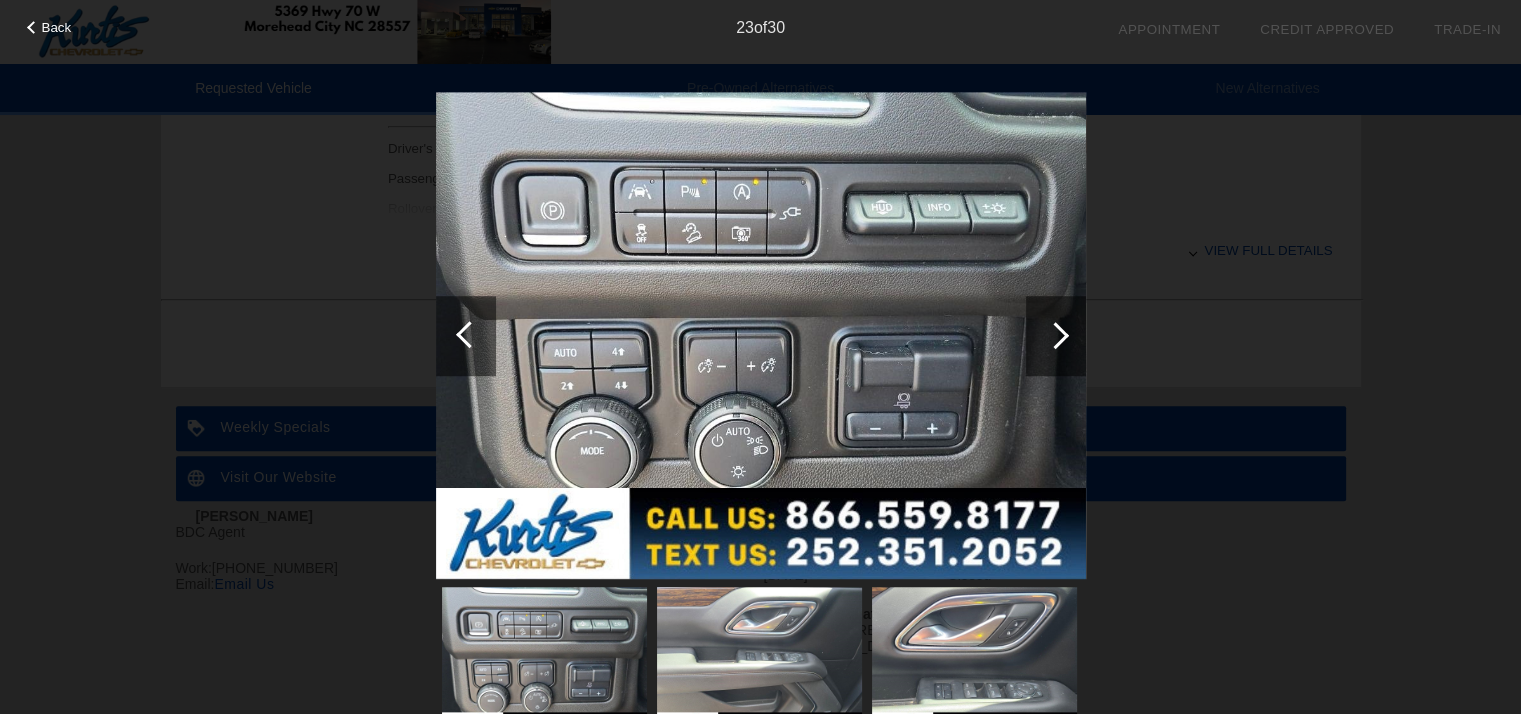 click at bounding box center (1055, 335) 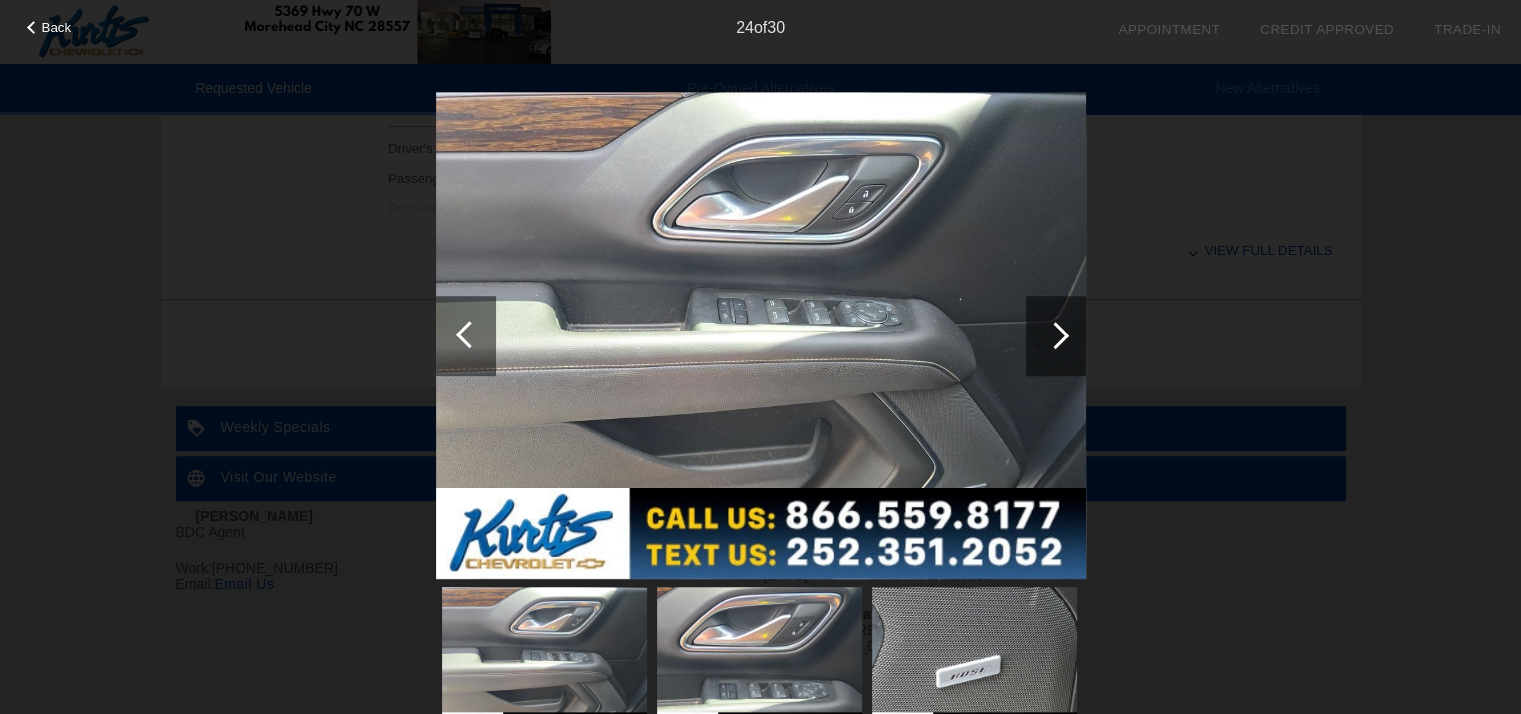 click at bounding box center [1055, 335] 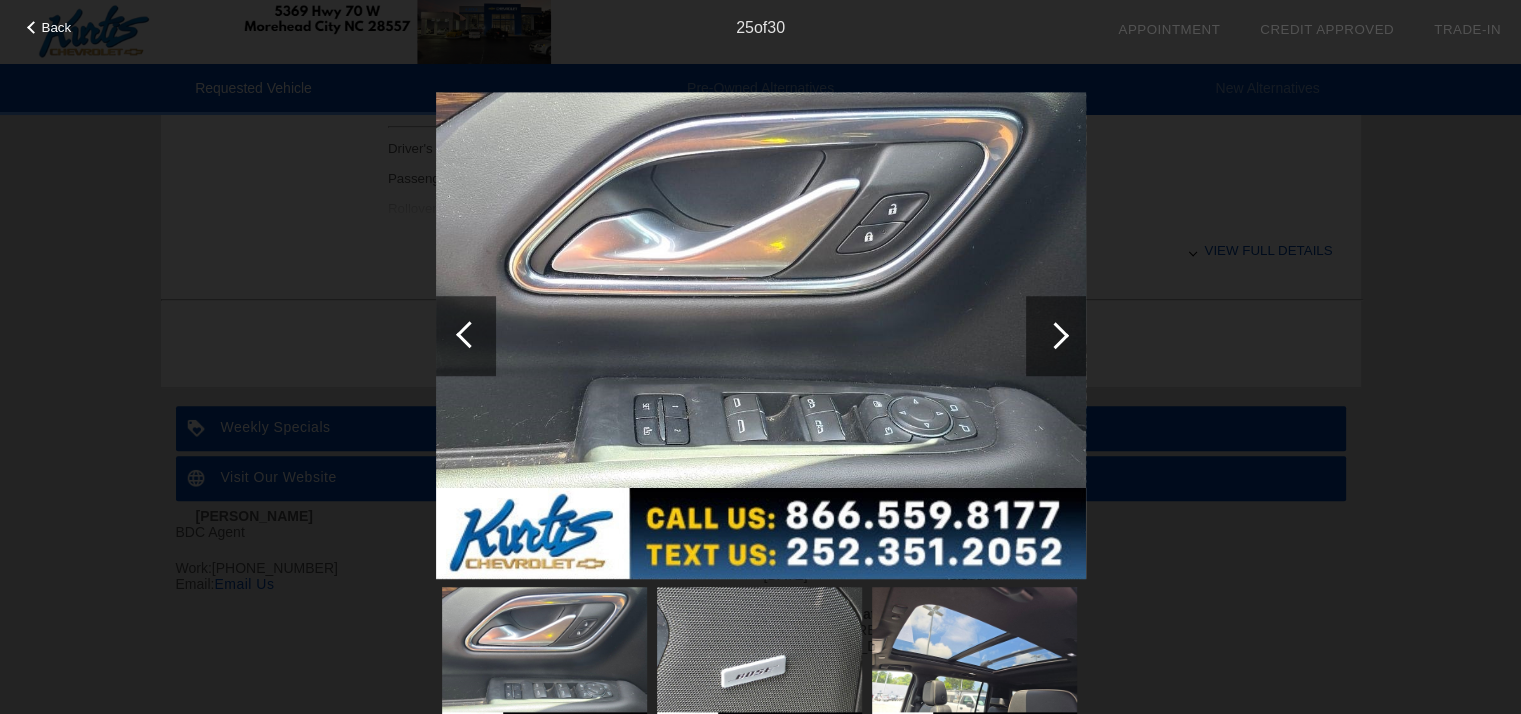 click at bounding box center [1055, 335] 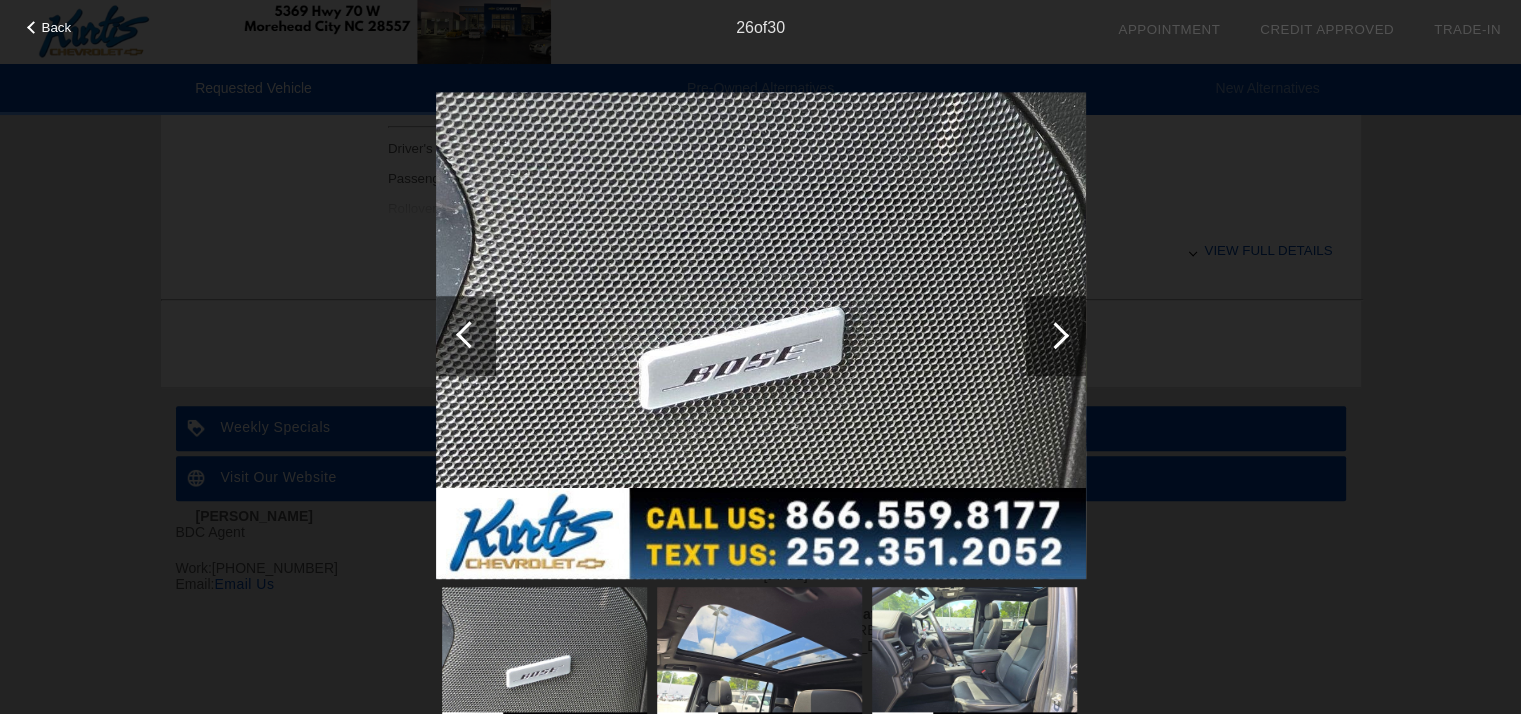 click at bounding box center (1055, 335) 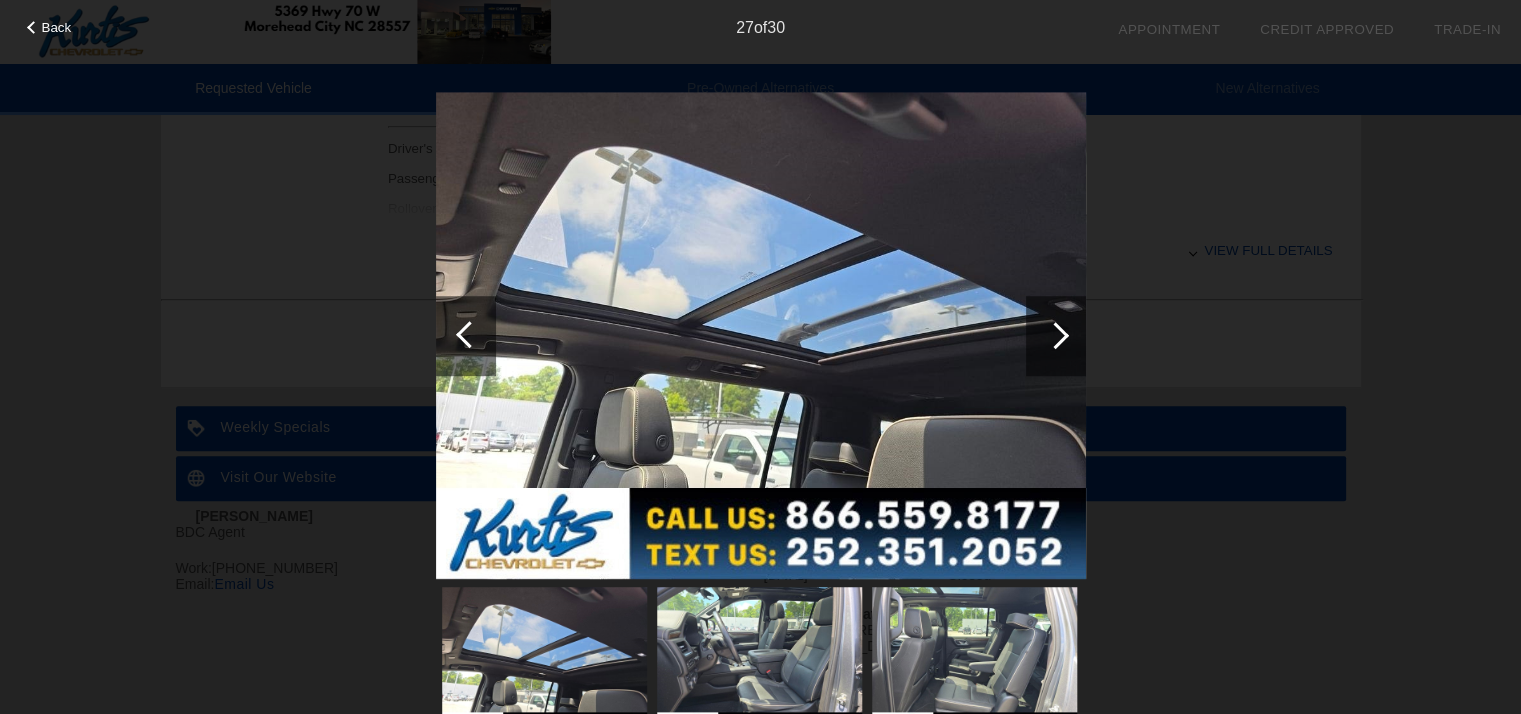 click at bounding box center [1055, 335] 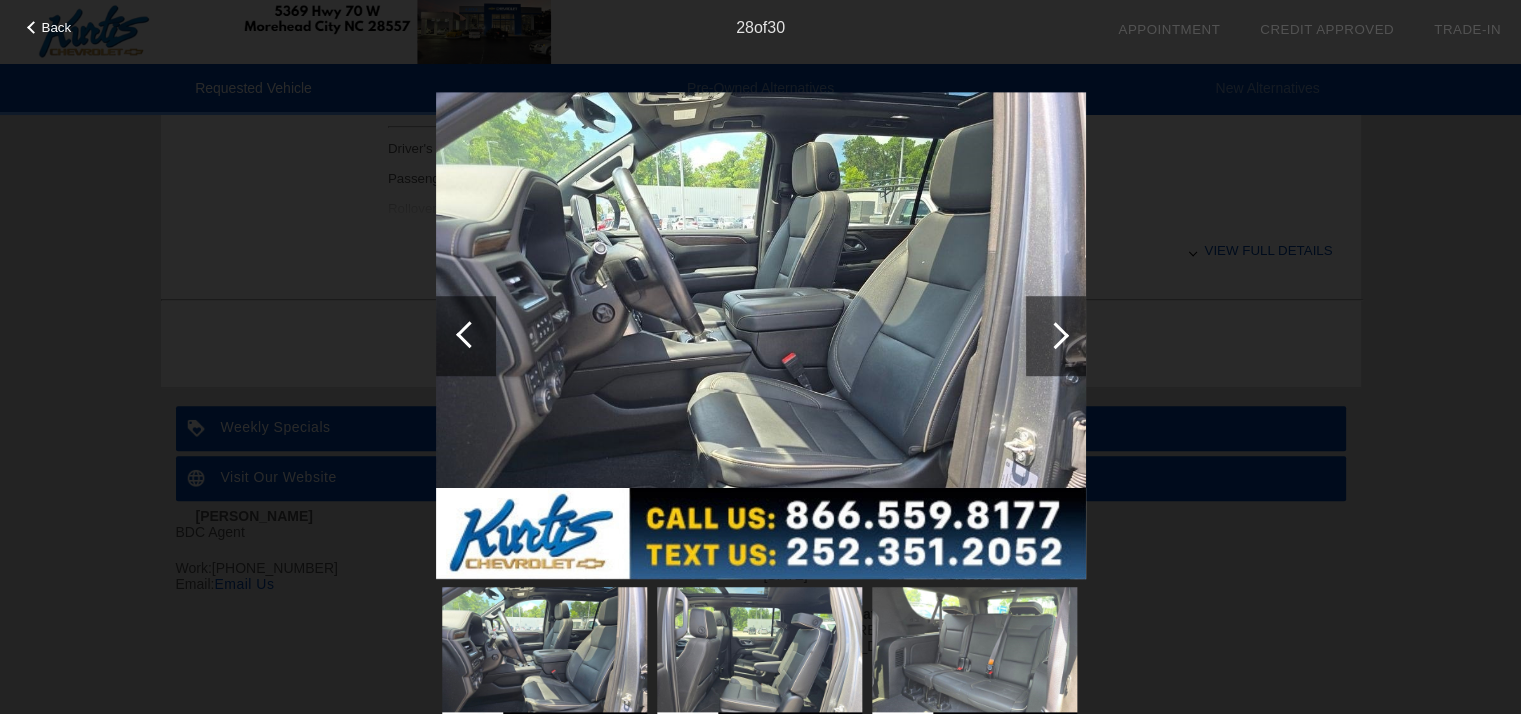 click at bounding box center (1055, 335) 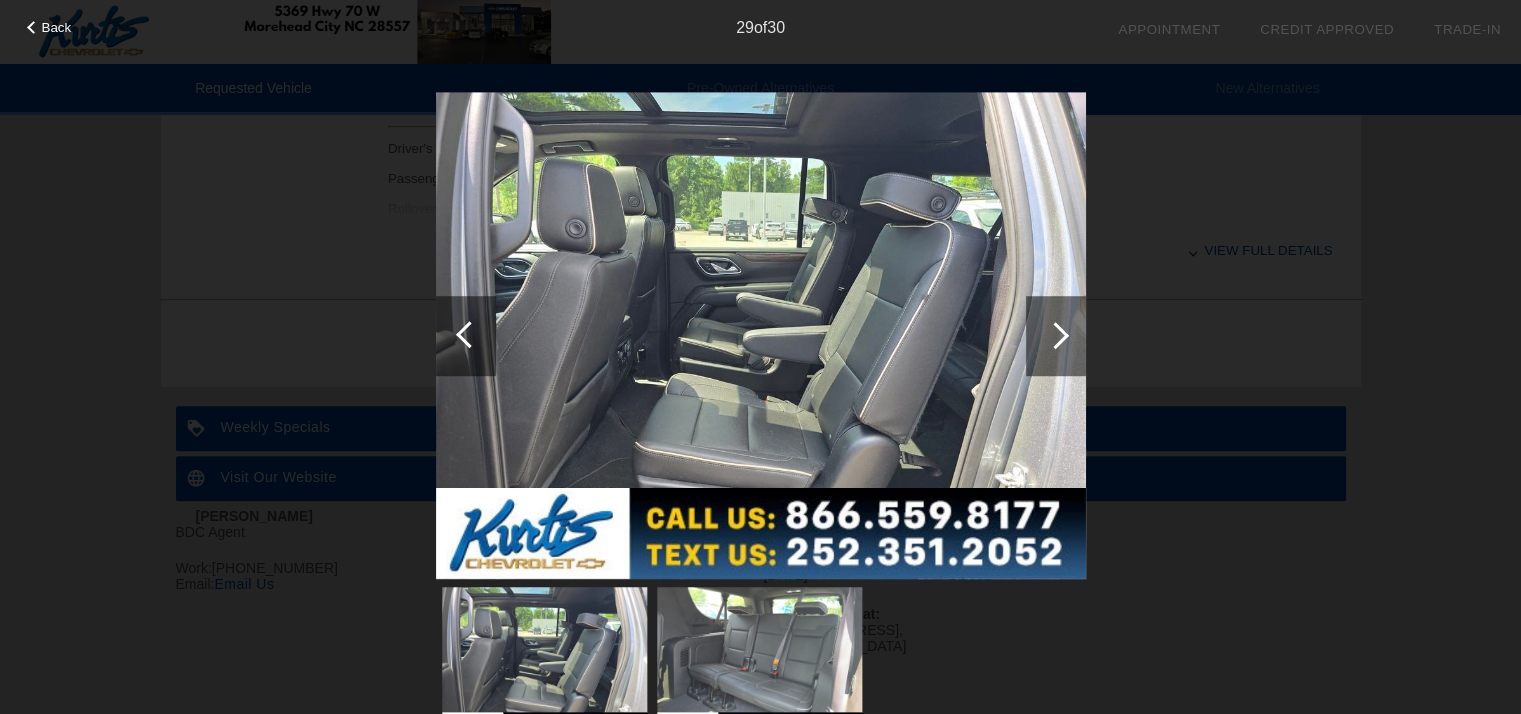 click at bounding box center (1055, 335) 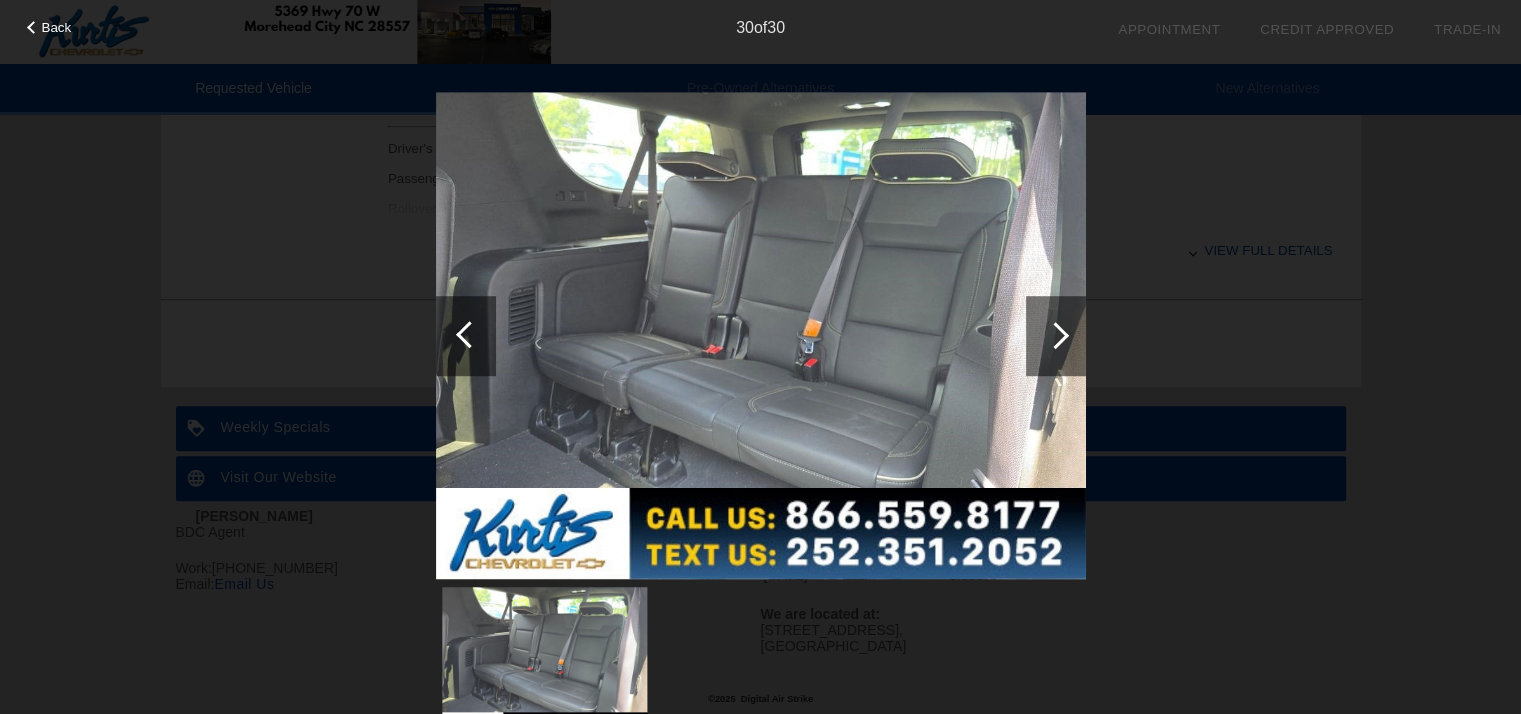 click at bounding box center [1055, 335] 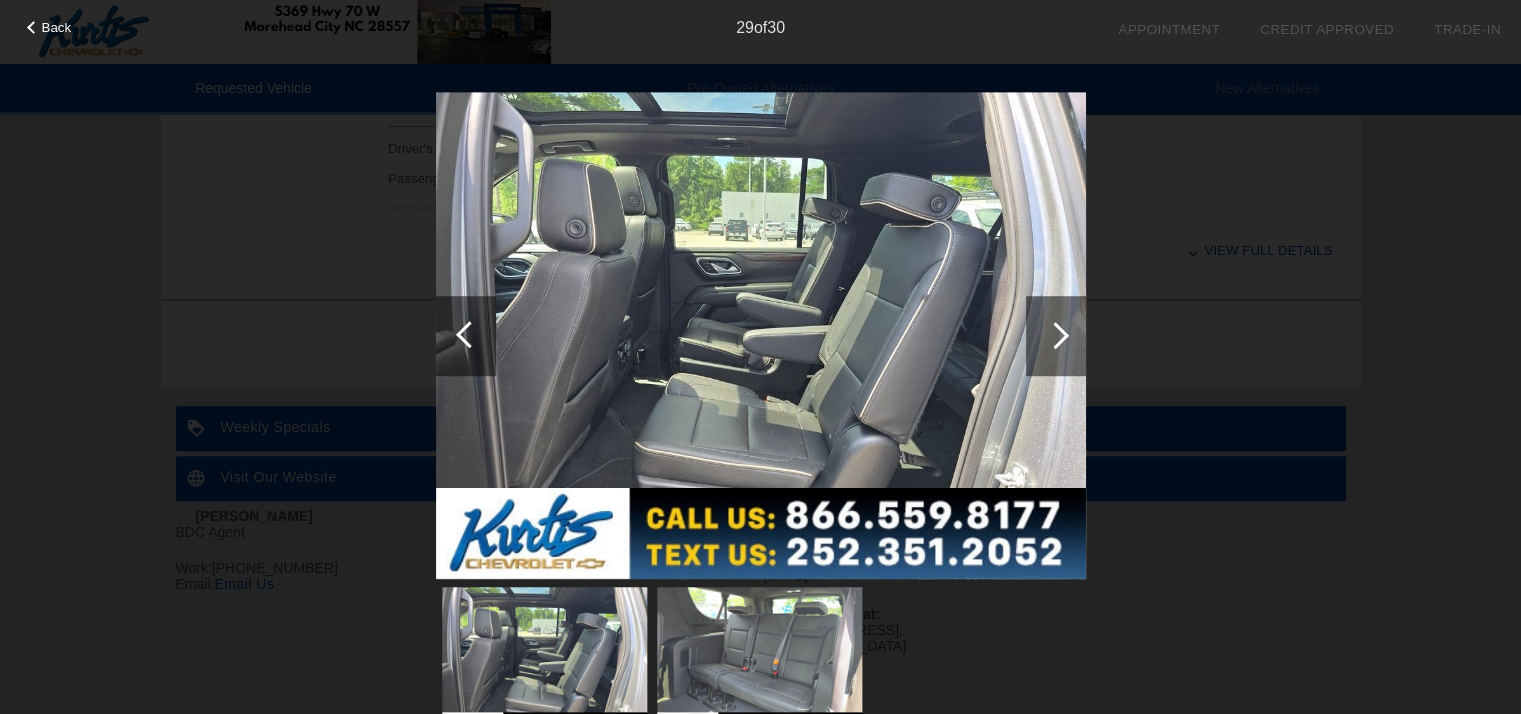 click at bounding box center (466, 336) 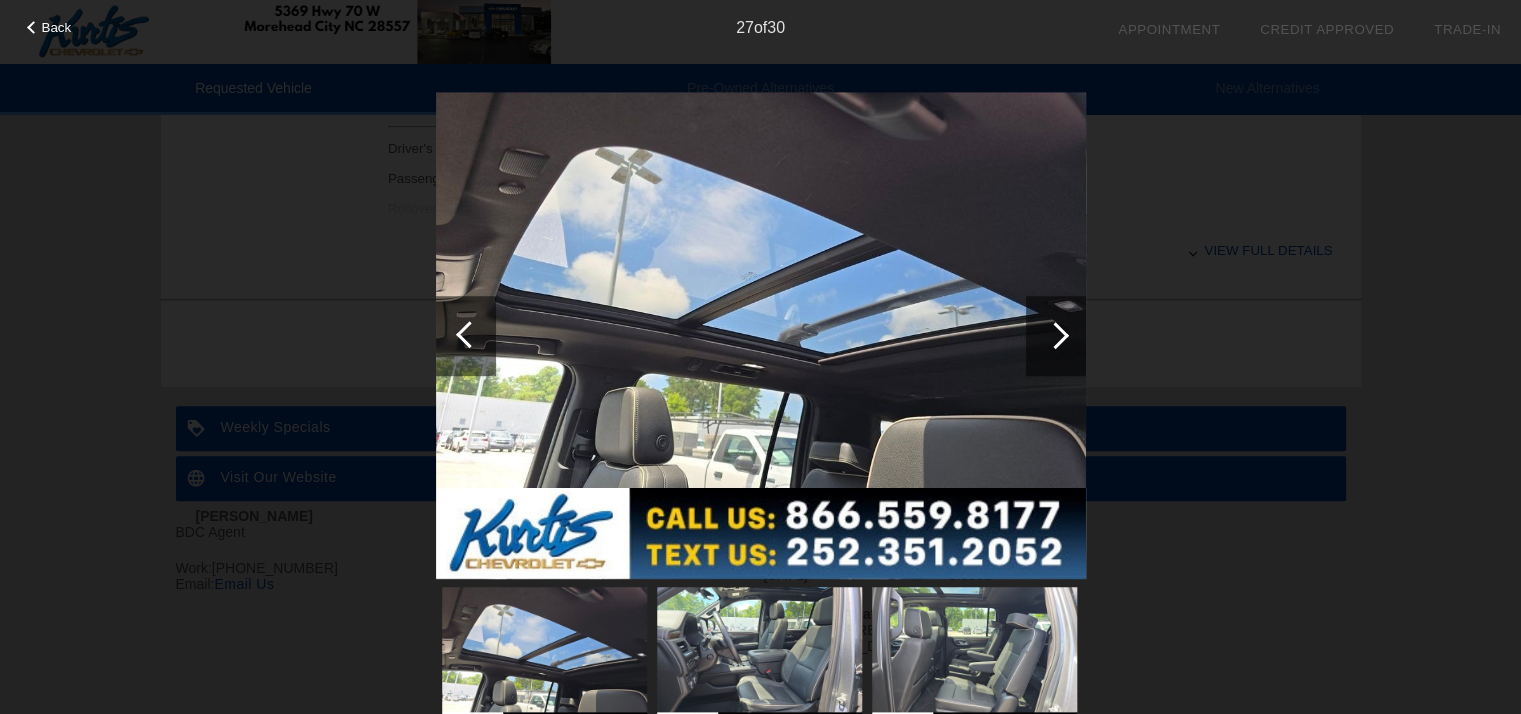 click at bounding box center (466, 336) 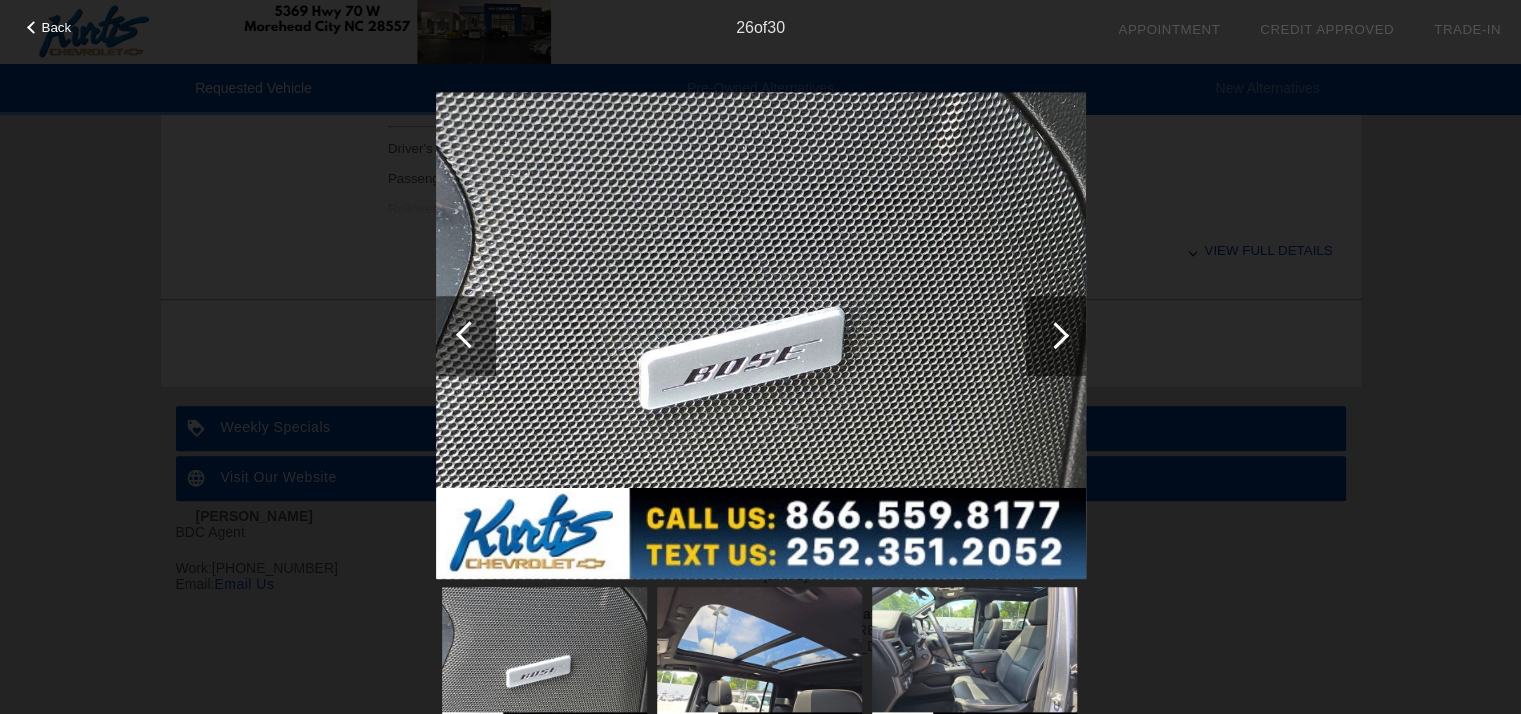click on "Back" at bounding box center [57, 27] 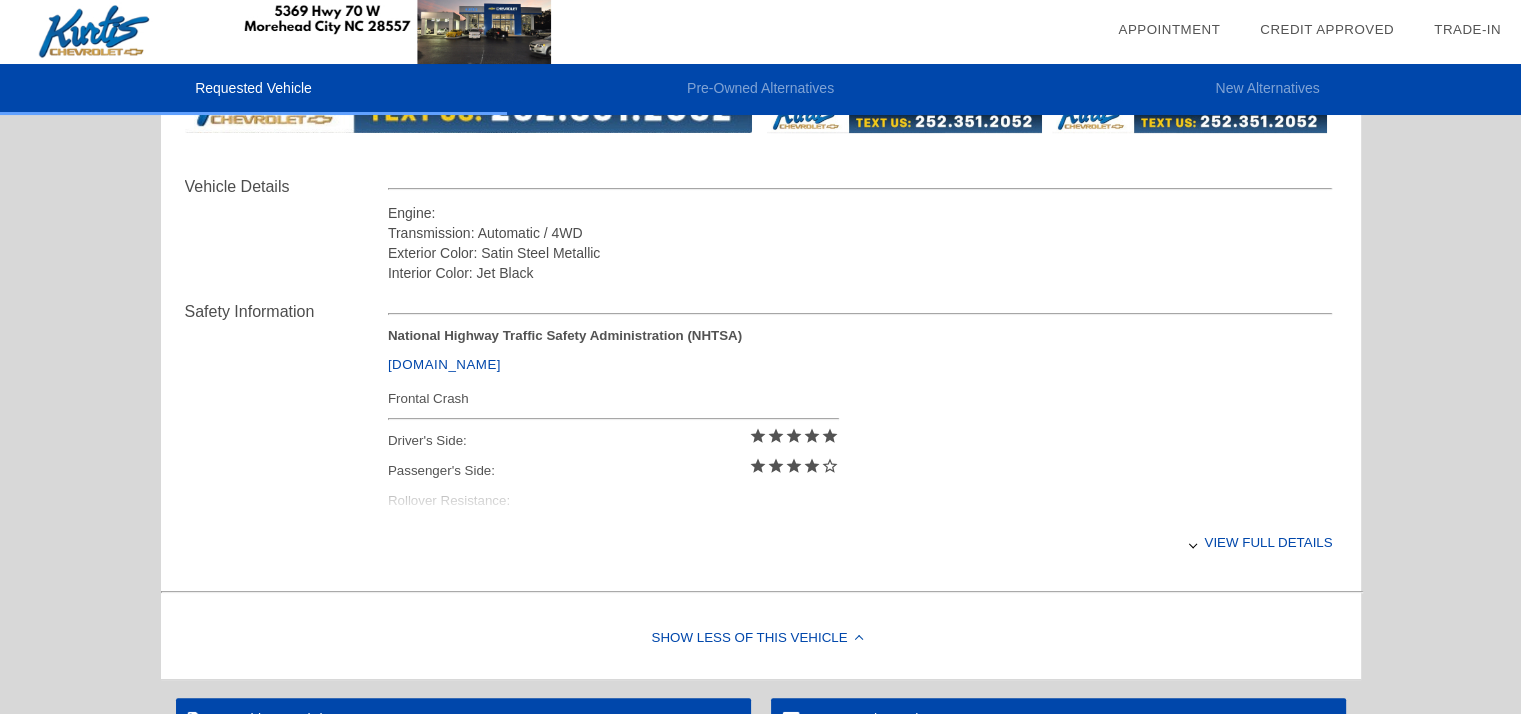 scroll, scrollTop: 656, scrollLeft: 0, axis: vertical 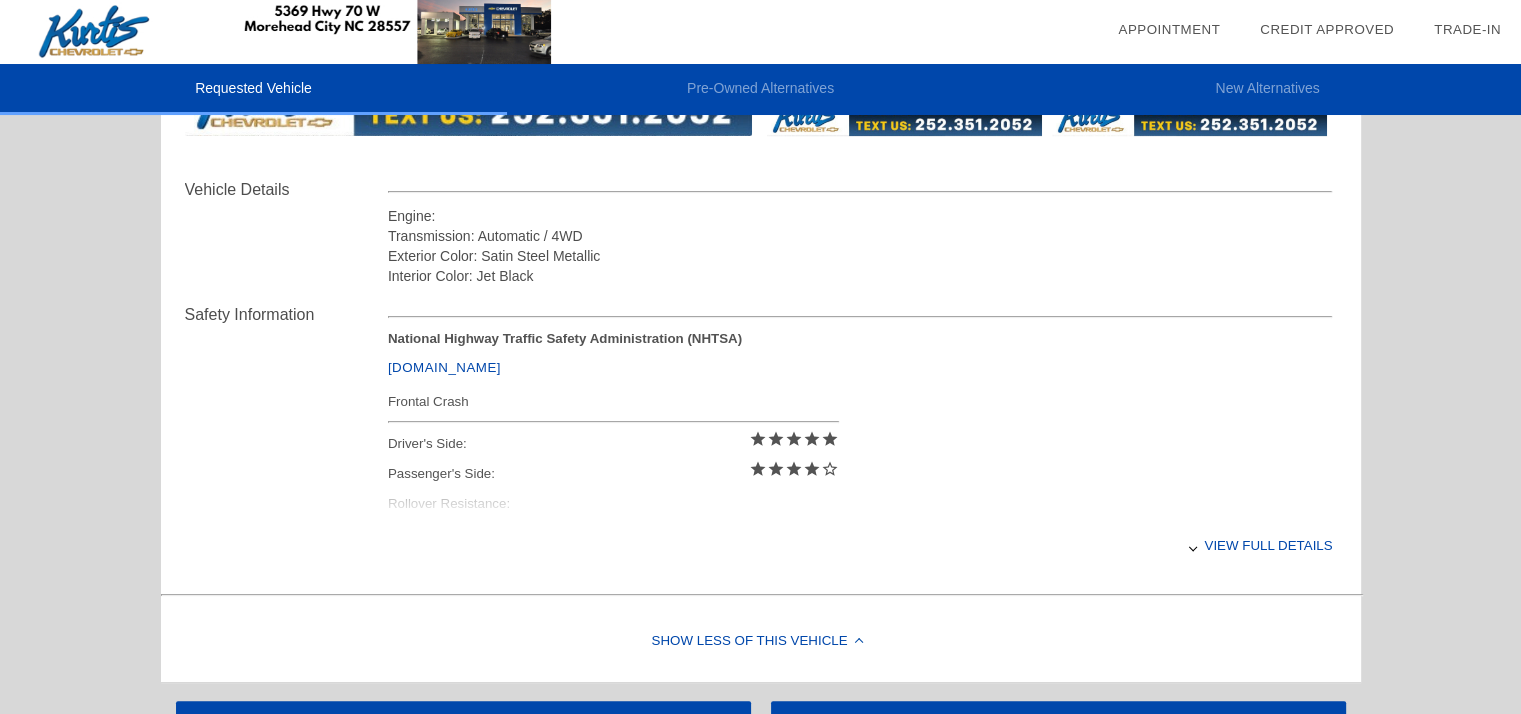 click on "View full details" at bounding box center (860, 545) 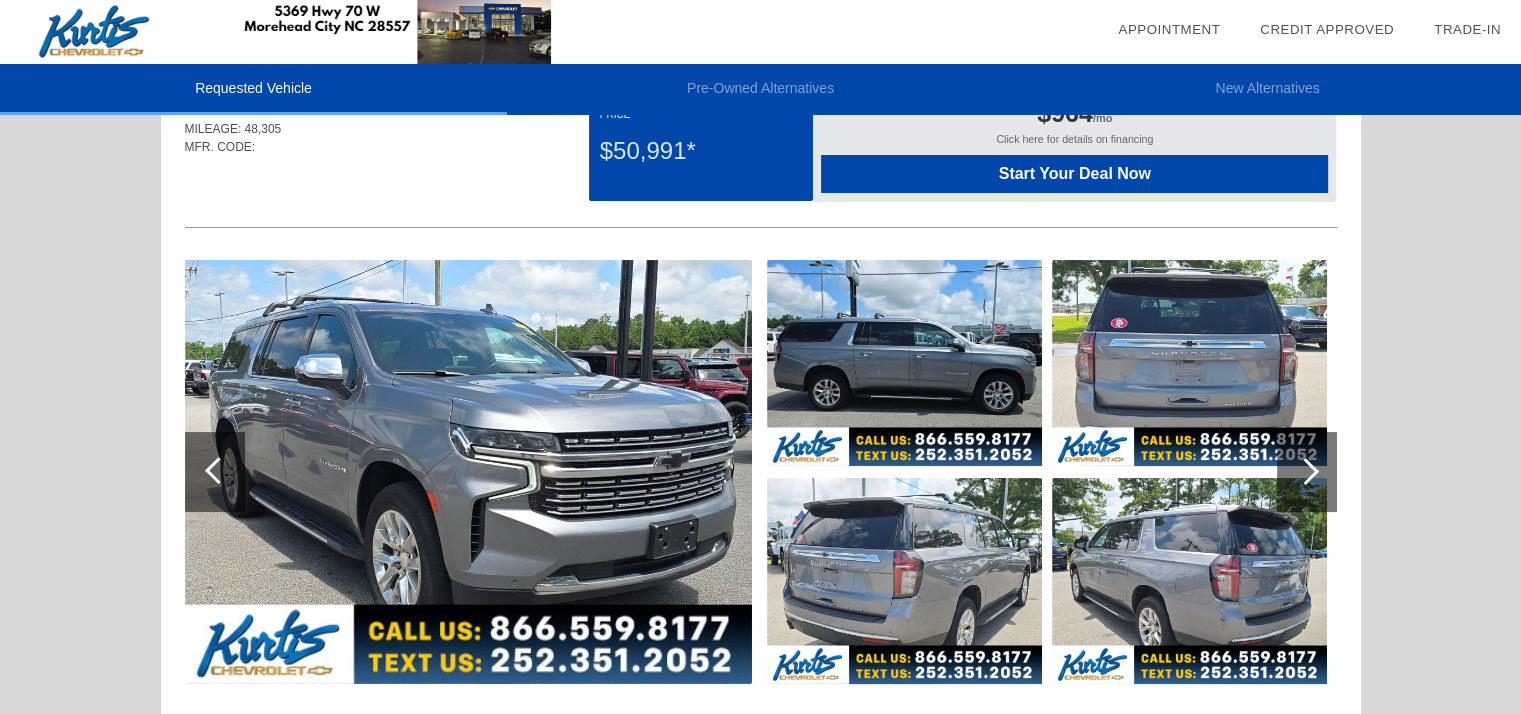 scroll, scrollTop: 0, scrollLeft: 0, axis: both 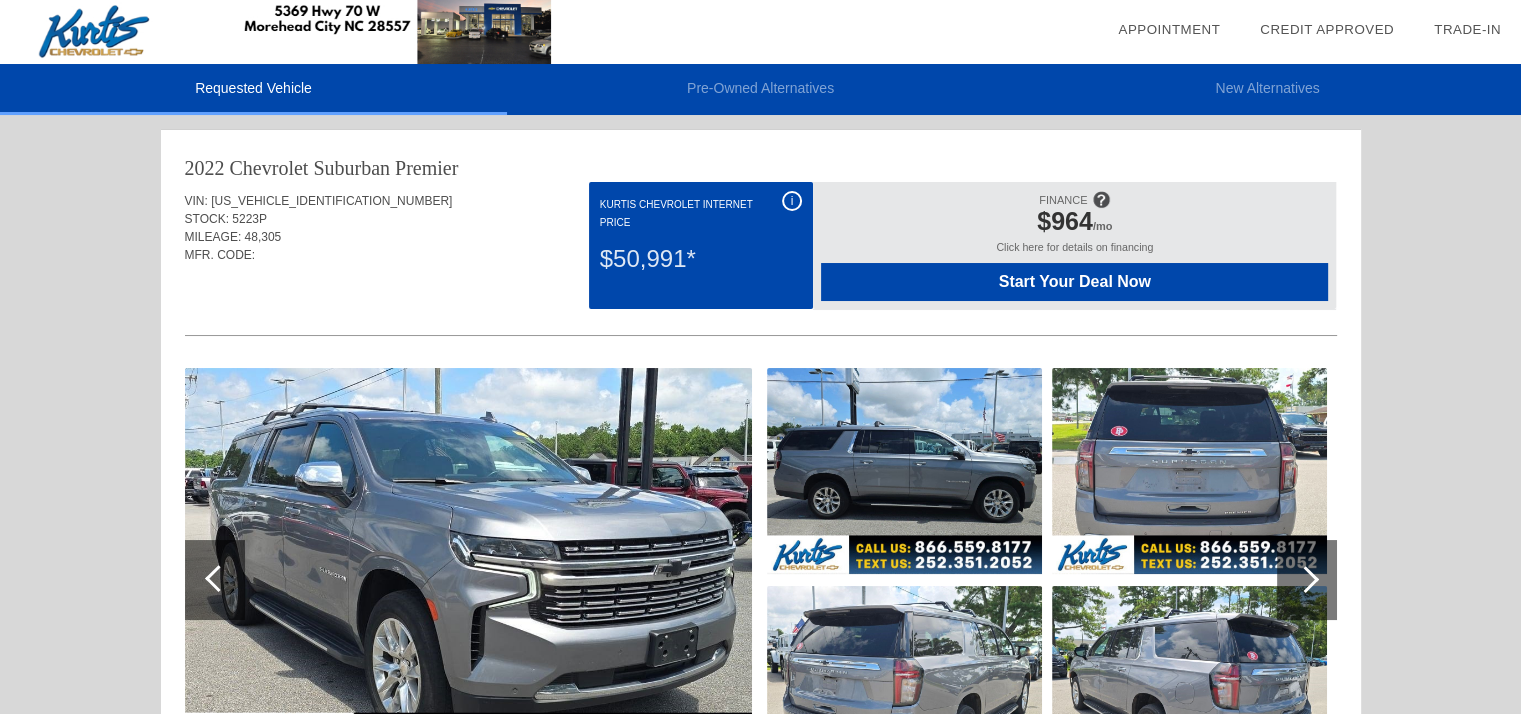 click on "i" at bounding box center (792, 201) 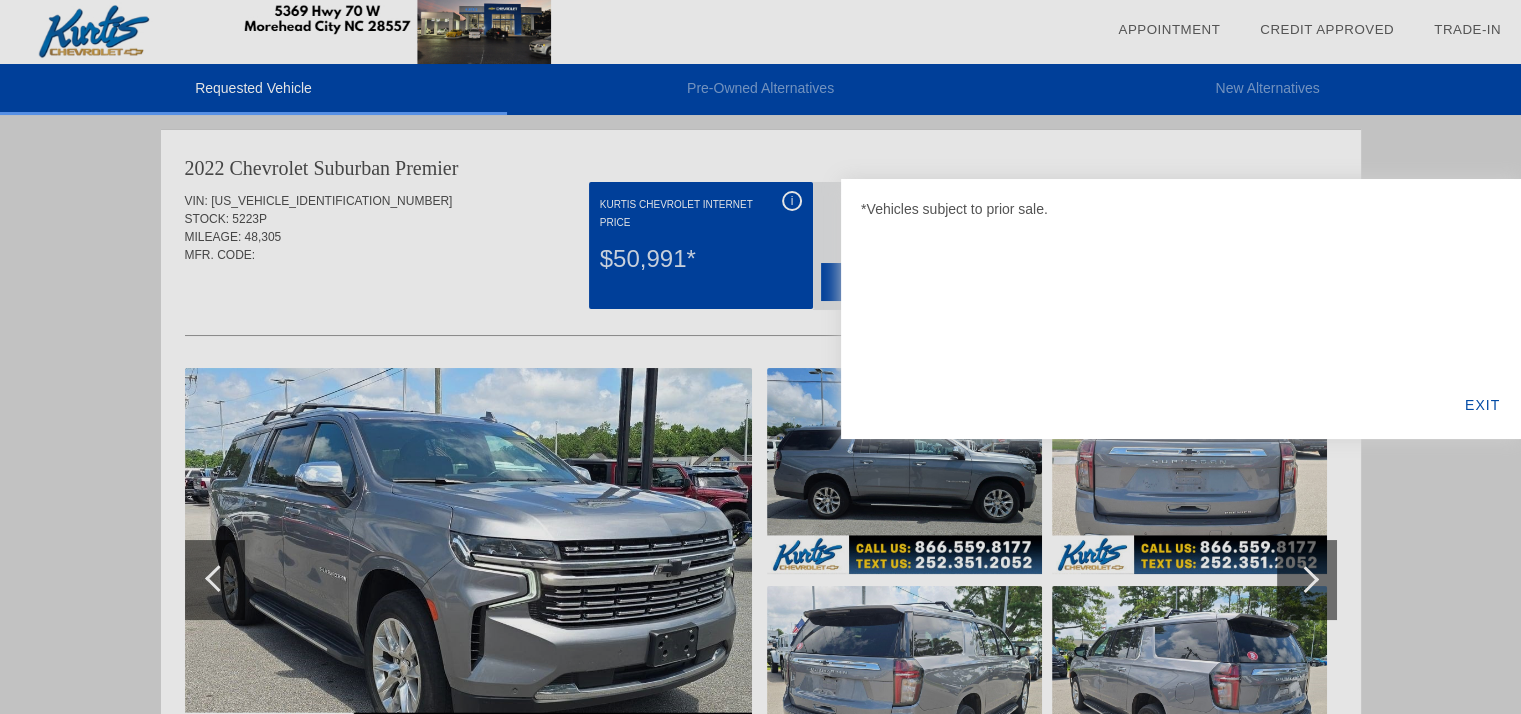 click on "EXIT" at bounding box center (1482, 405) 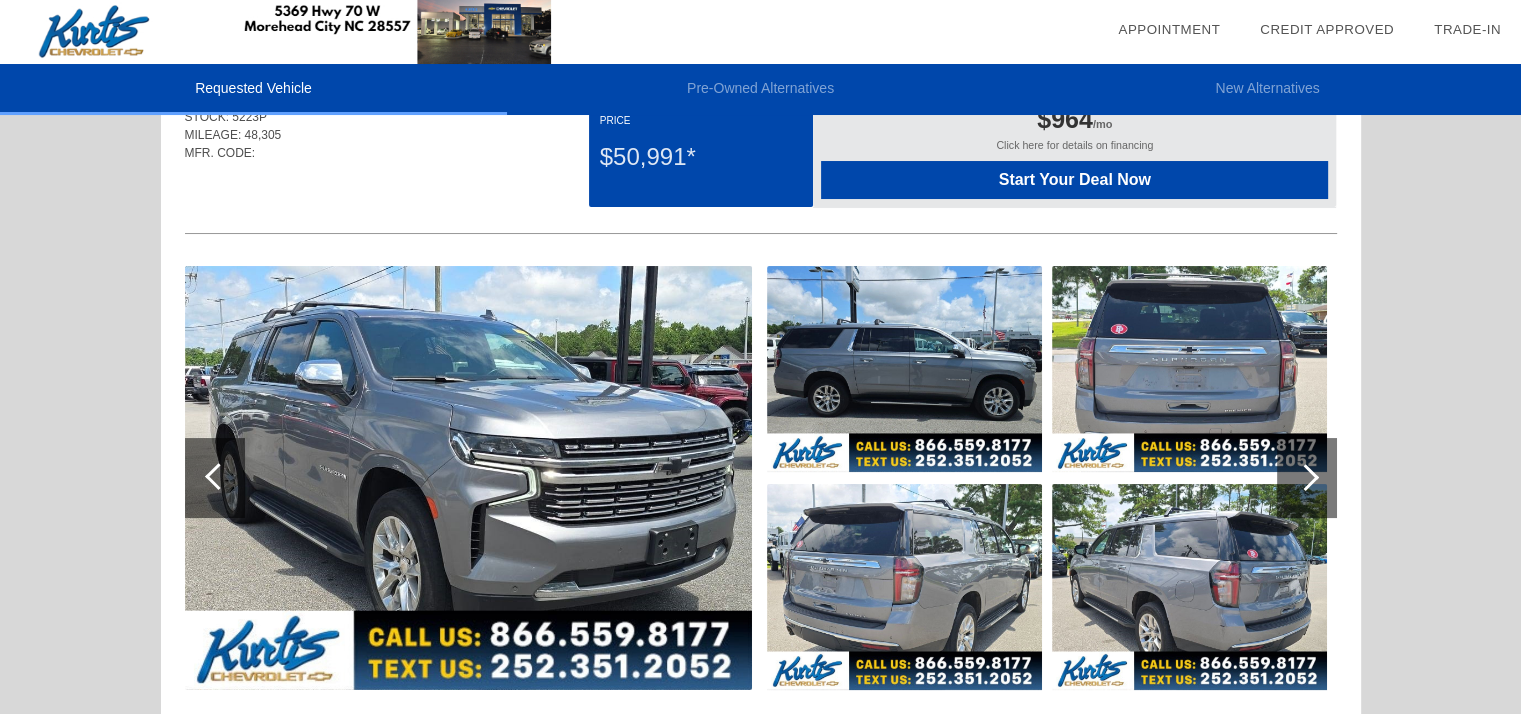 scroll, scrollTop: 200, scrollLeft: 0, axis: vertical 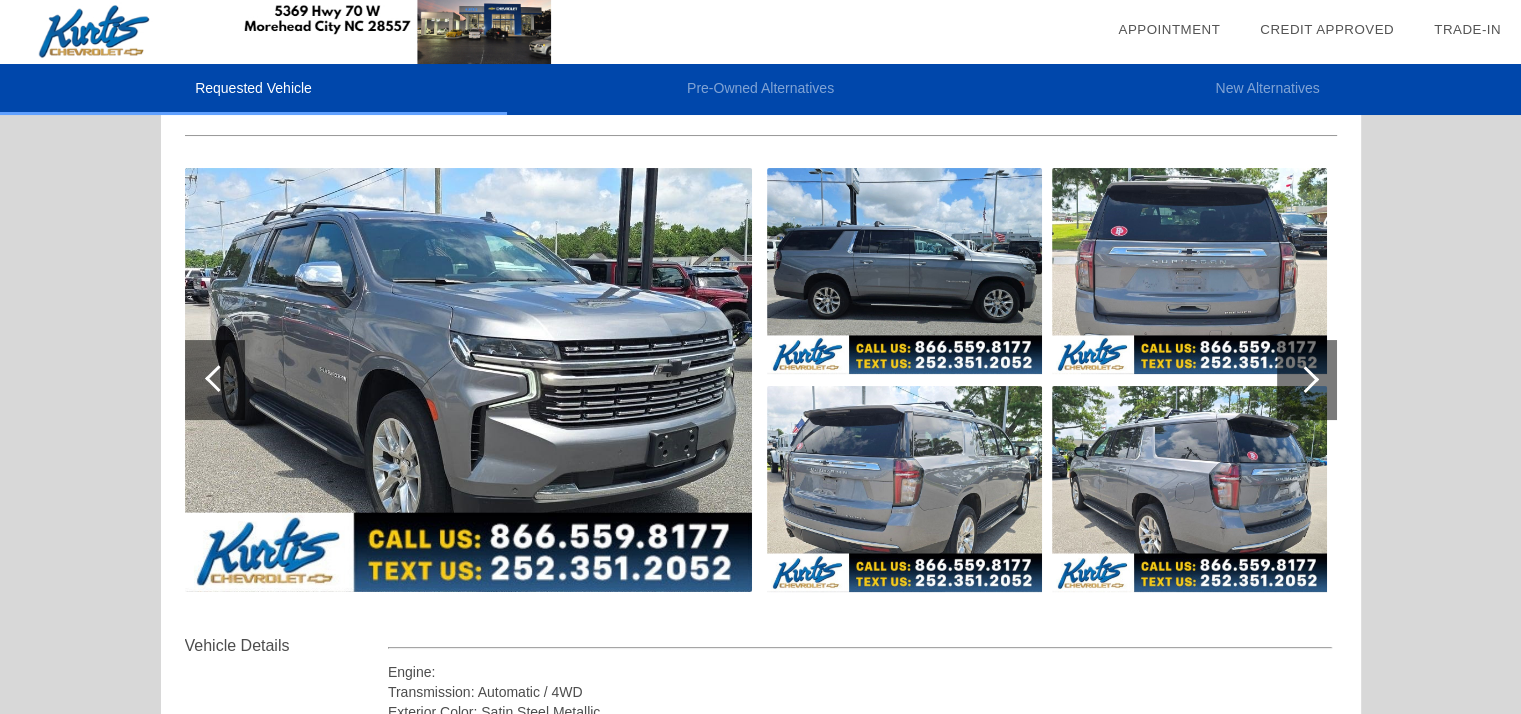 click at bounding box center [1189, 489] 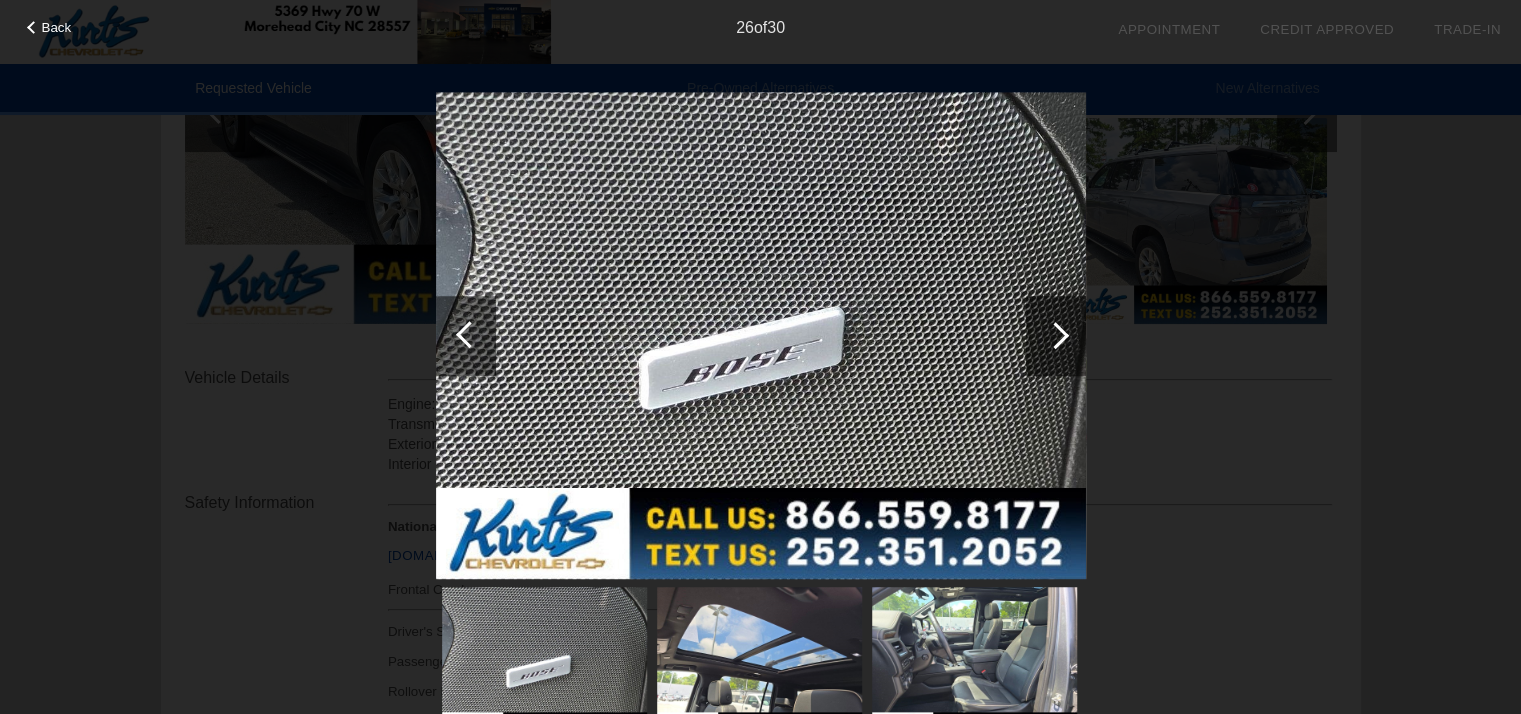 scroll, scrollTop: 500, scrollLeft: 0, axis: vertical 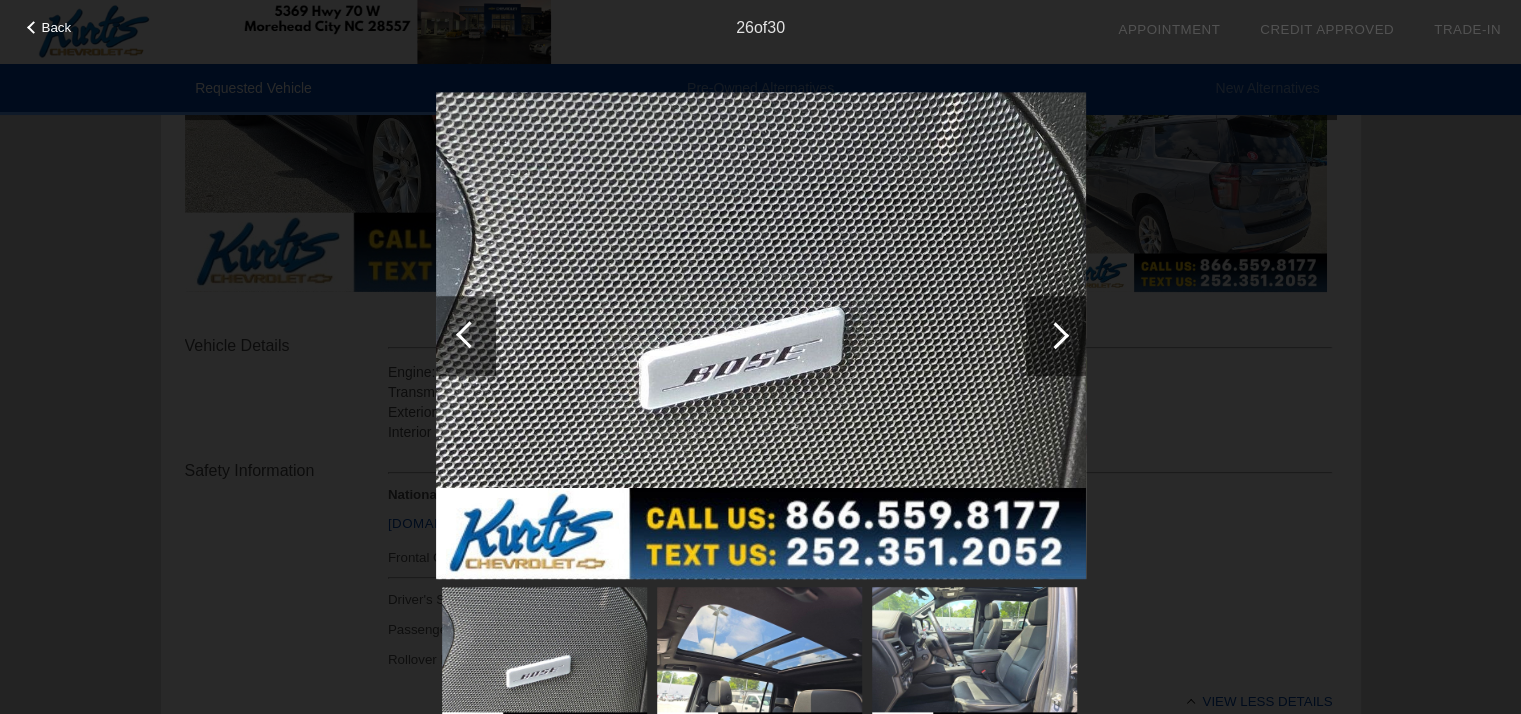 click at bounding box center [761, 336] 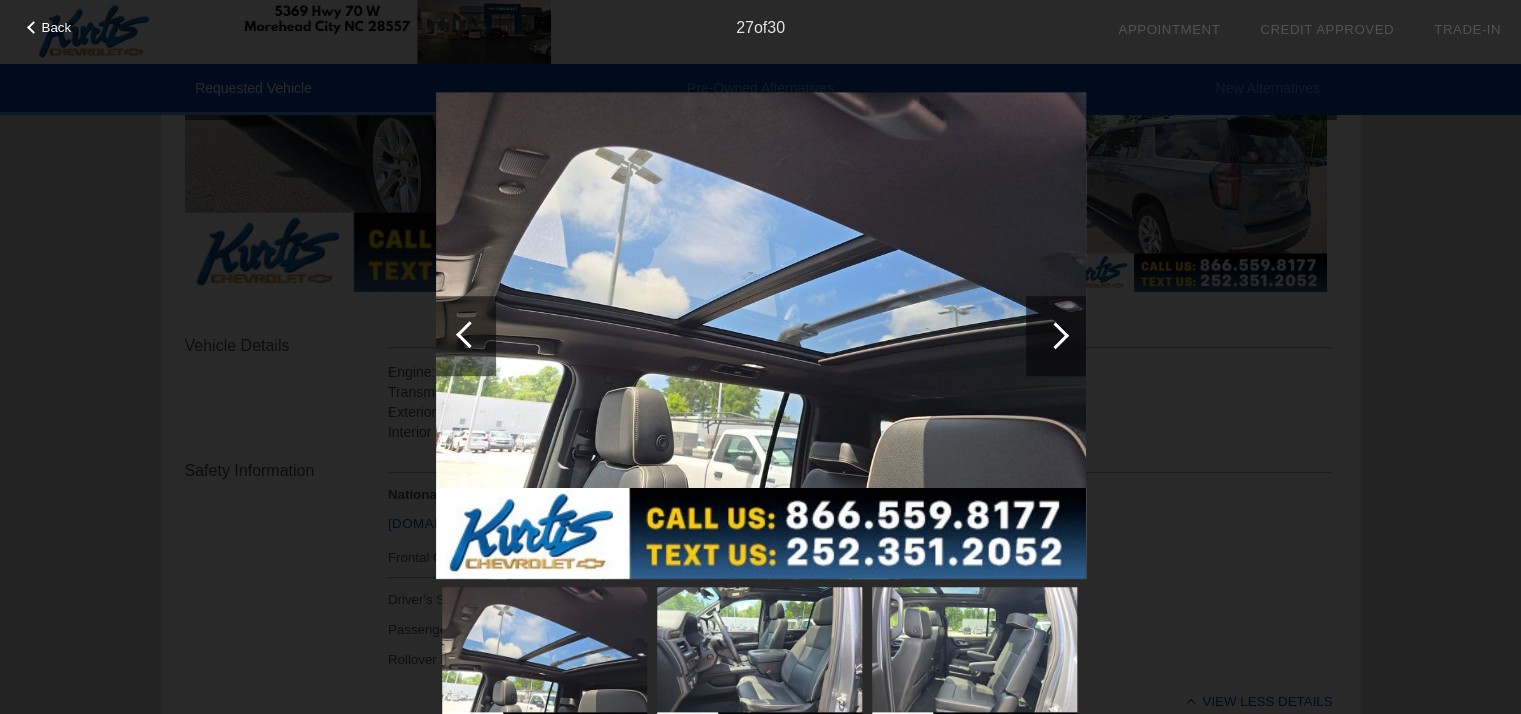 click at bounding box center [466, 336] 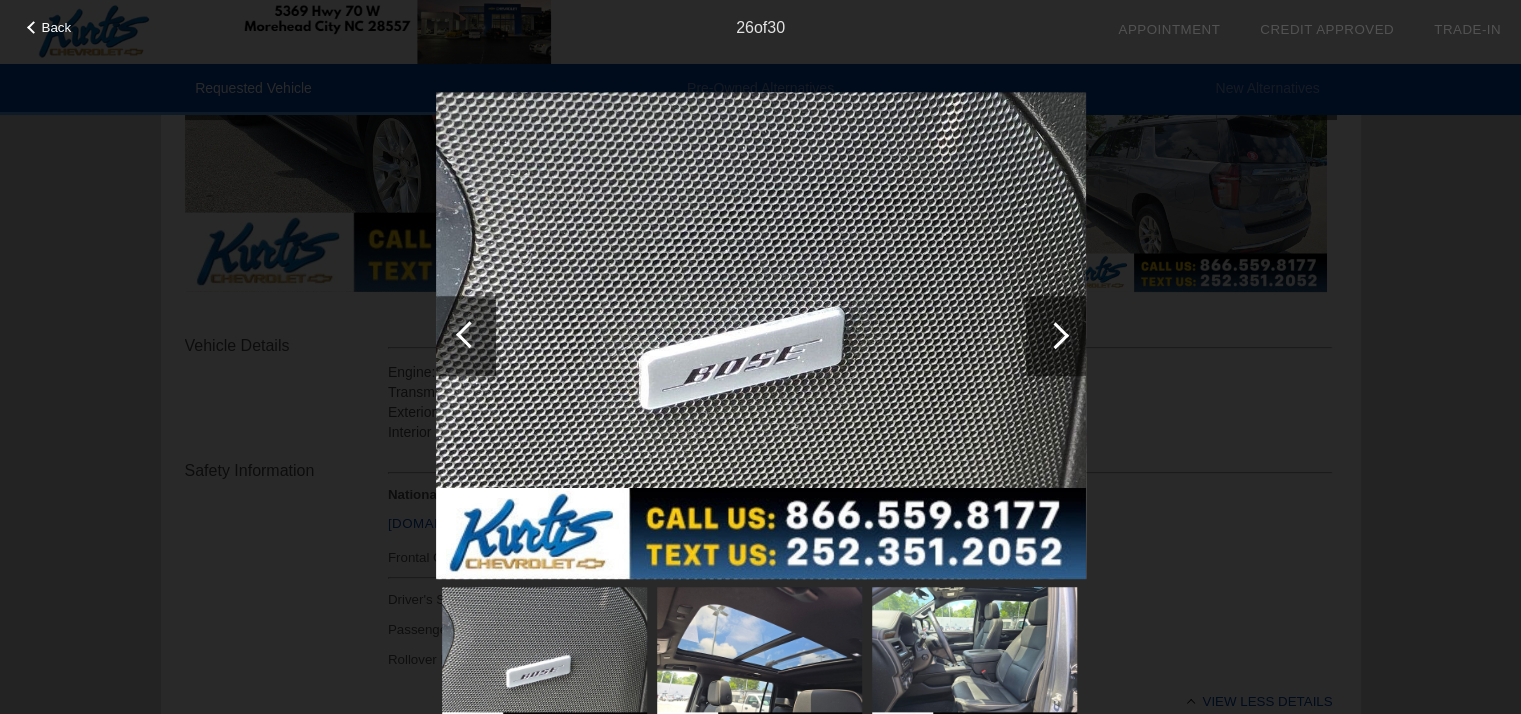 click at bounding box center (466, 336) 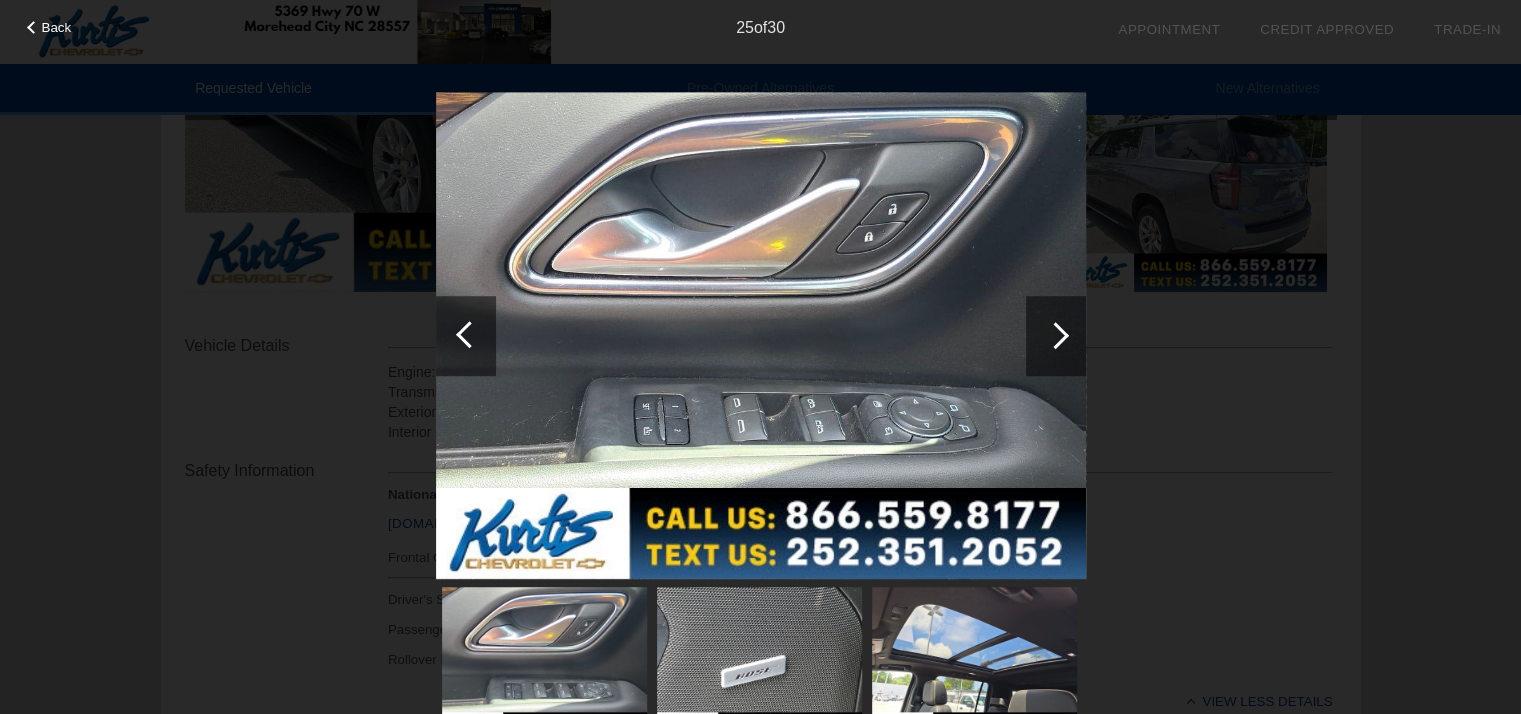 click at bounding box center (466, 336) 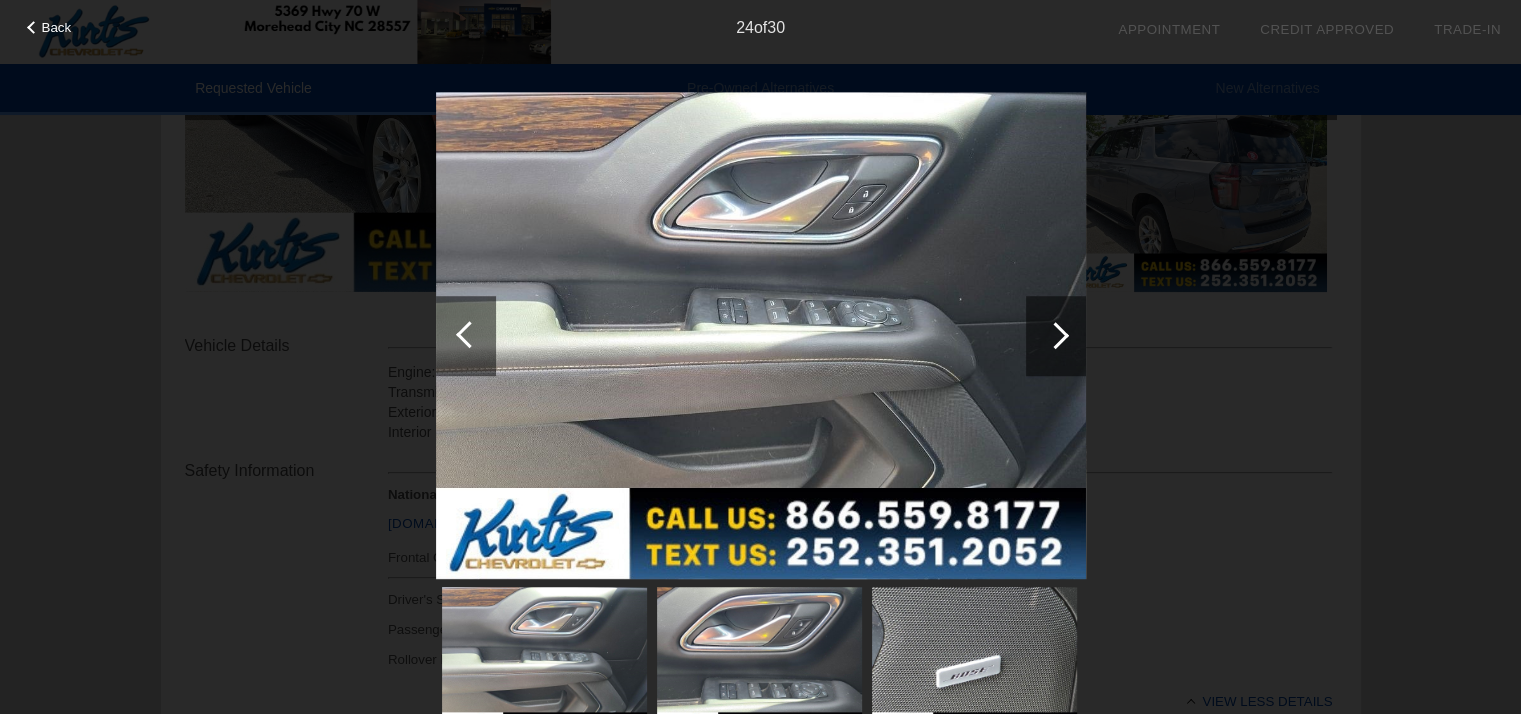 click at bounding box center [466, 336] 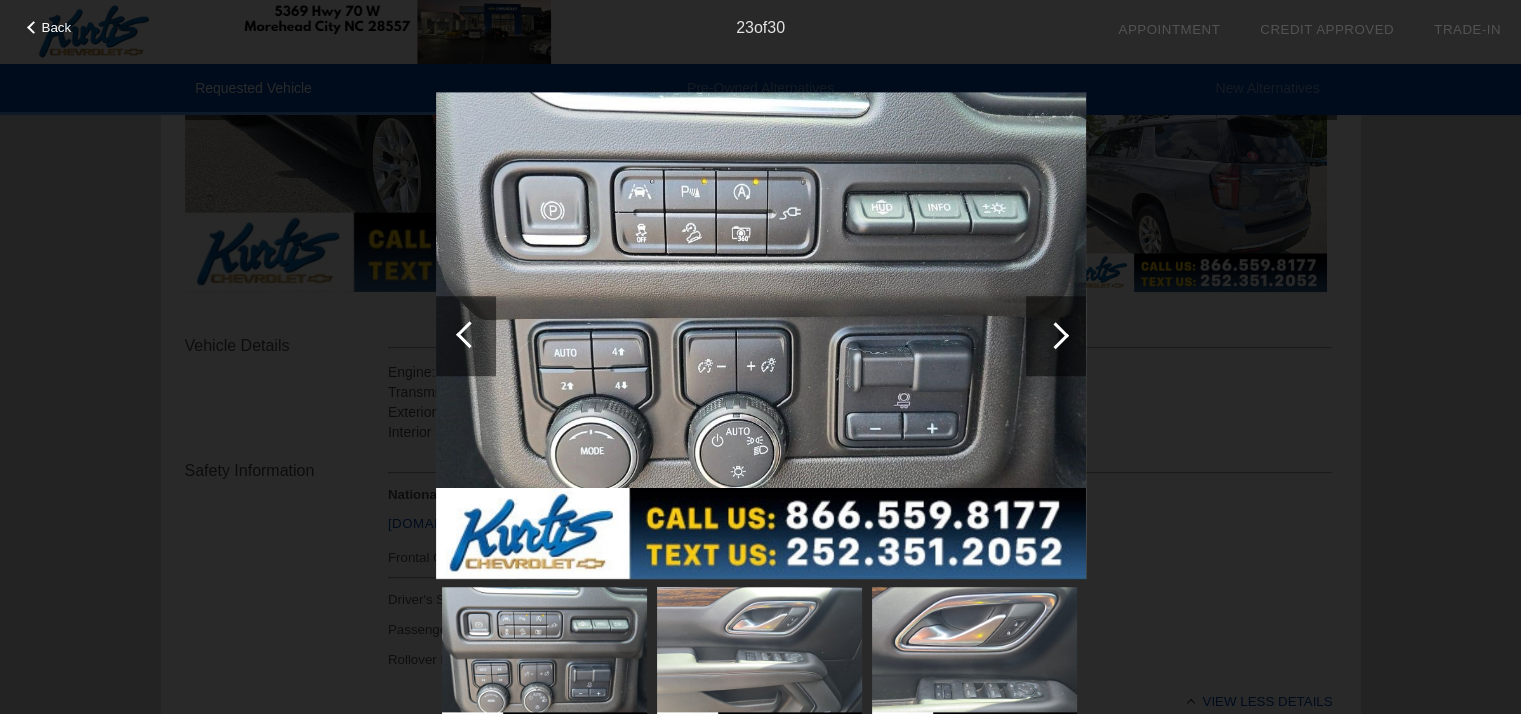 click at bounding box center (466, 336) 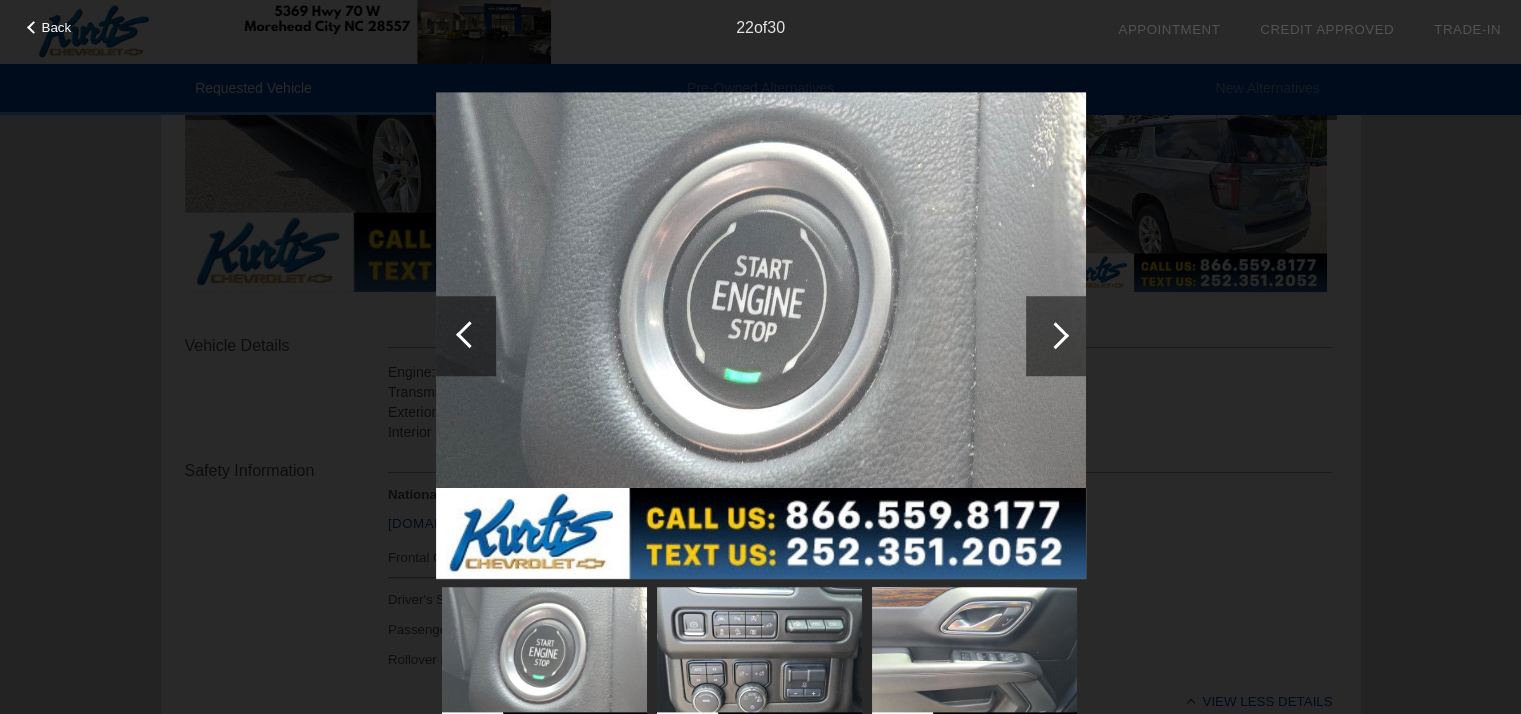click at bounding box center [466, 336] 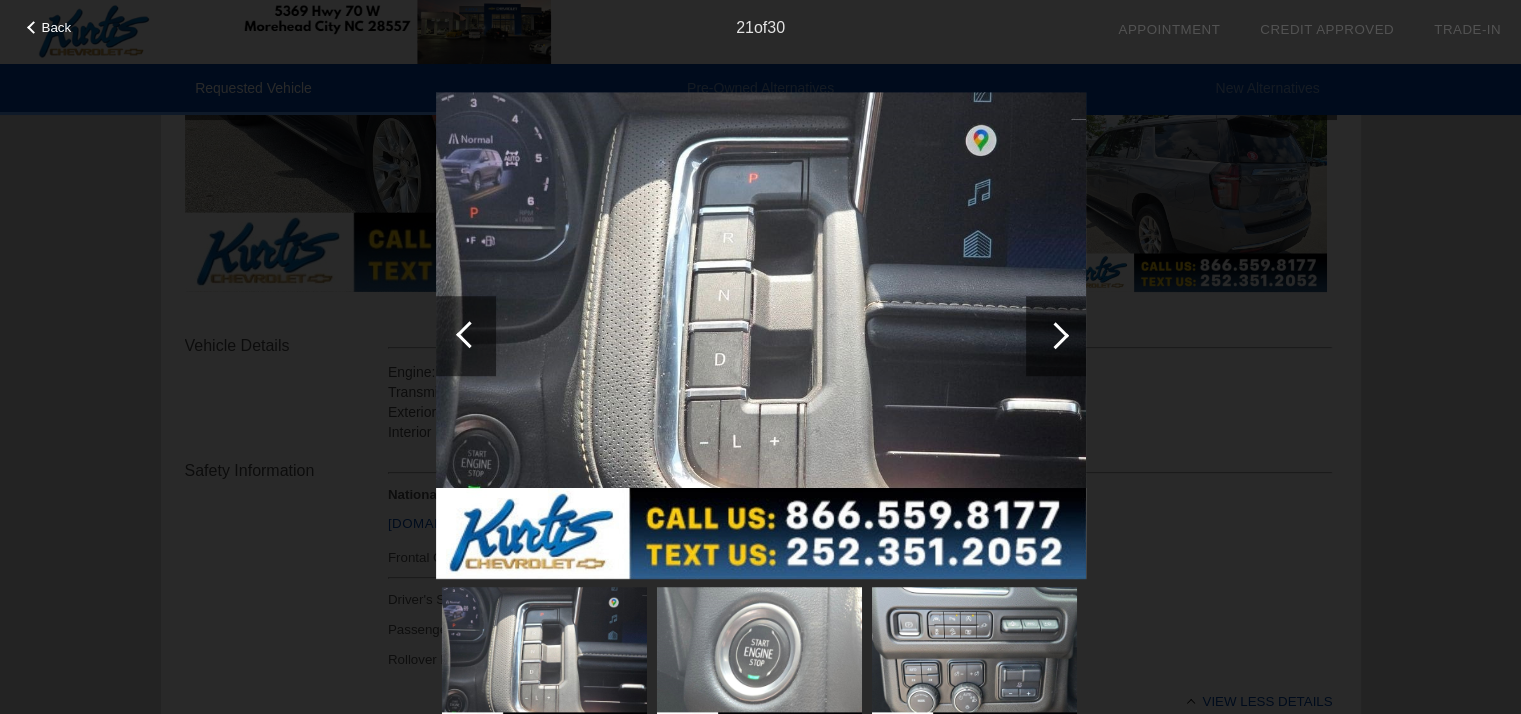 click at bounding box center (466, 336) 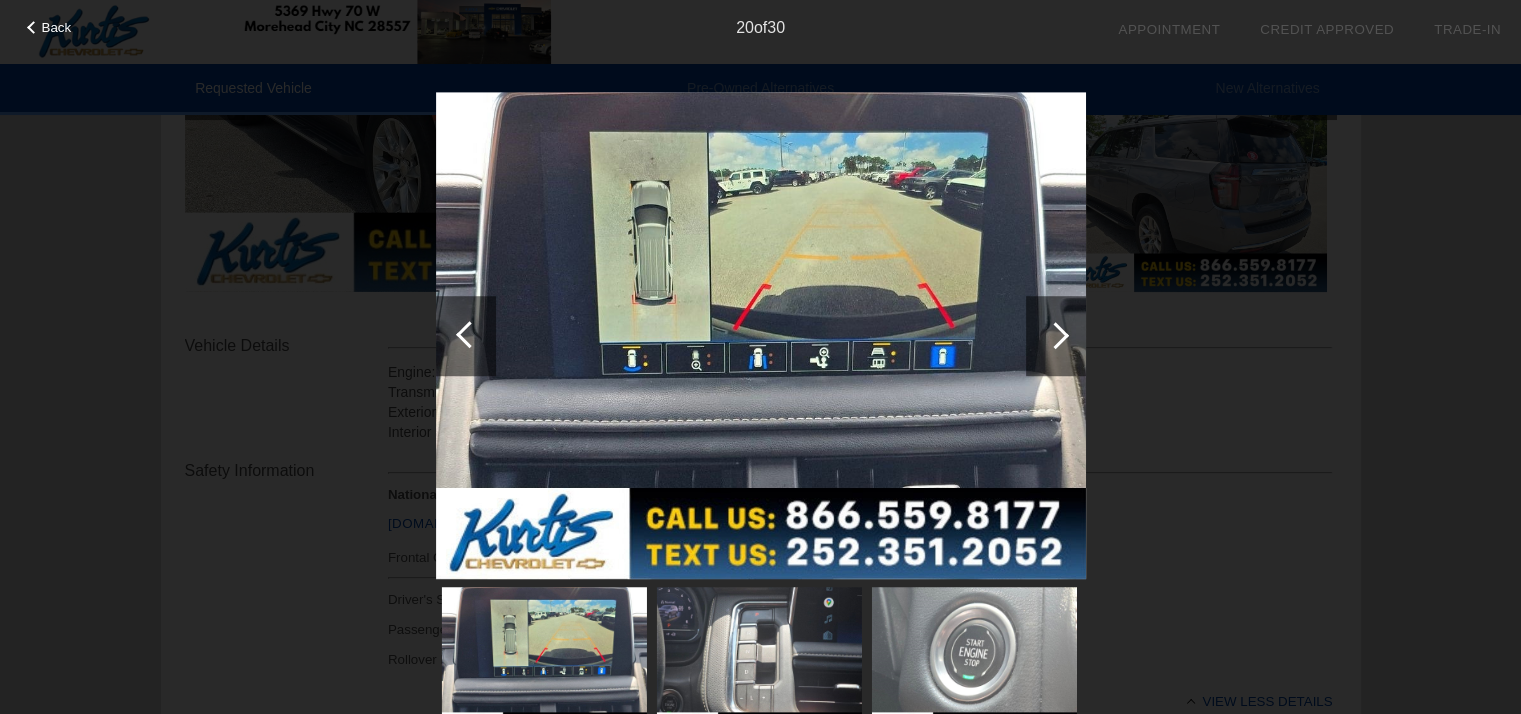click at bounding box center (466, 336) 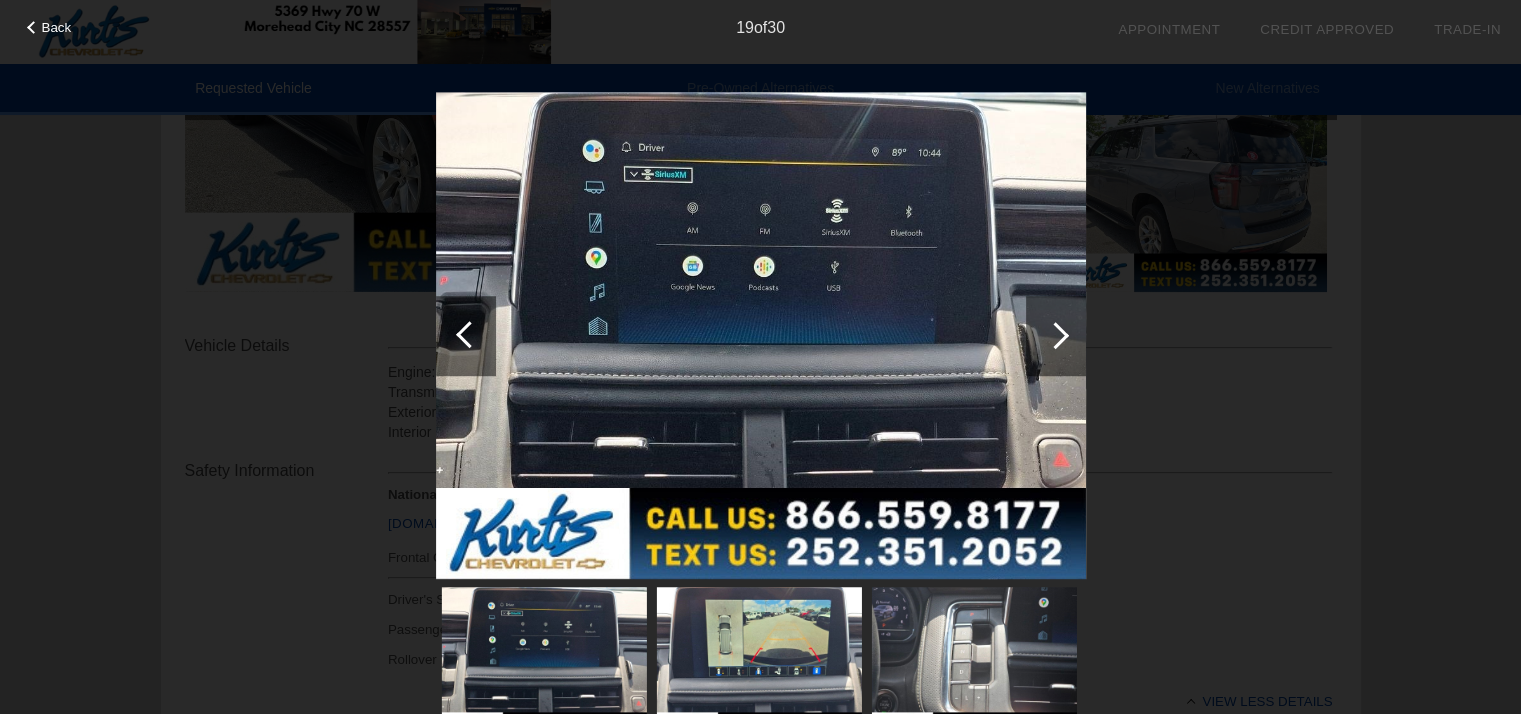click at bounding box center [466, 336] 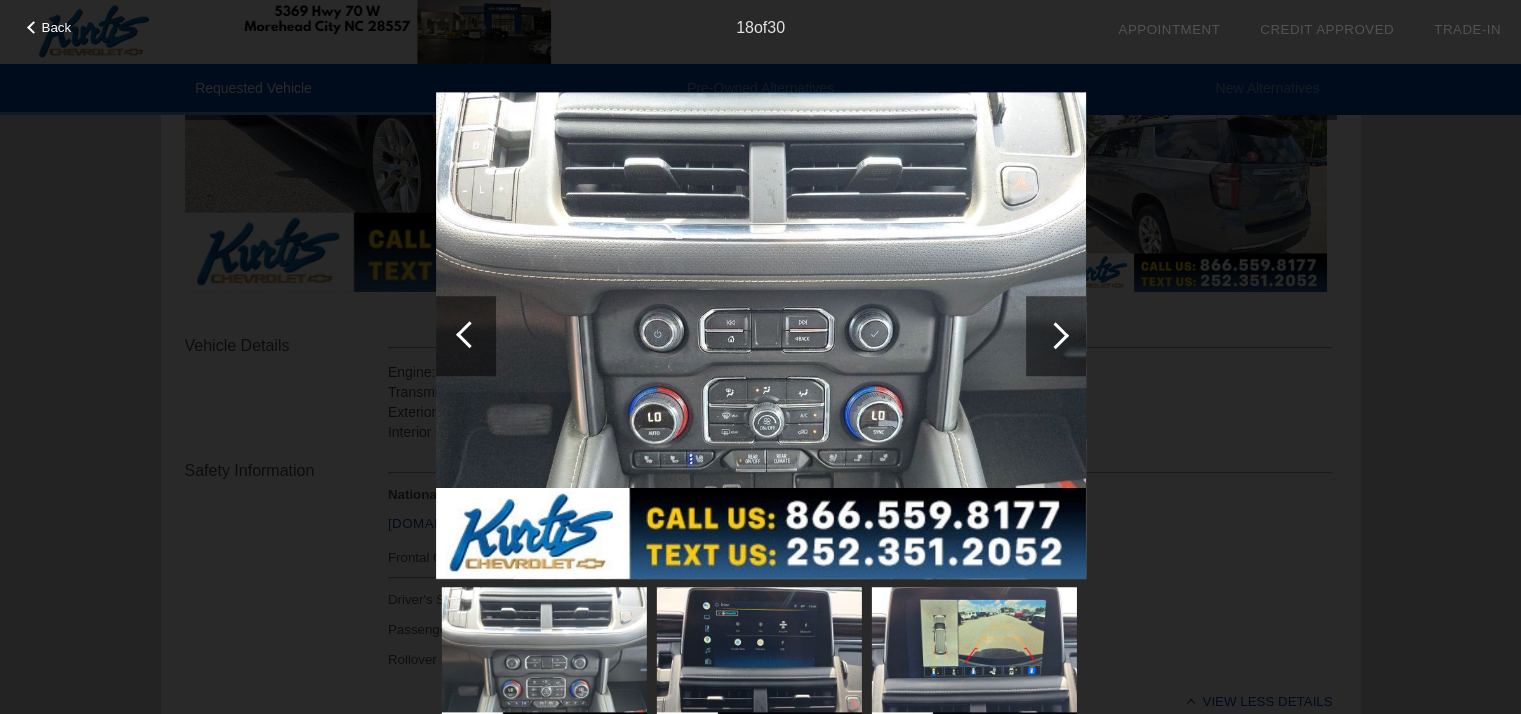 click at bounding box center (466, 336) 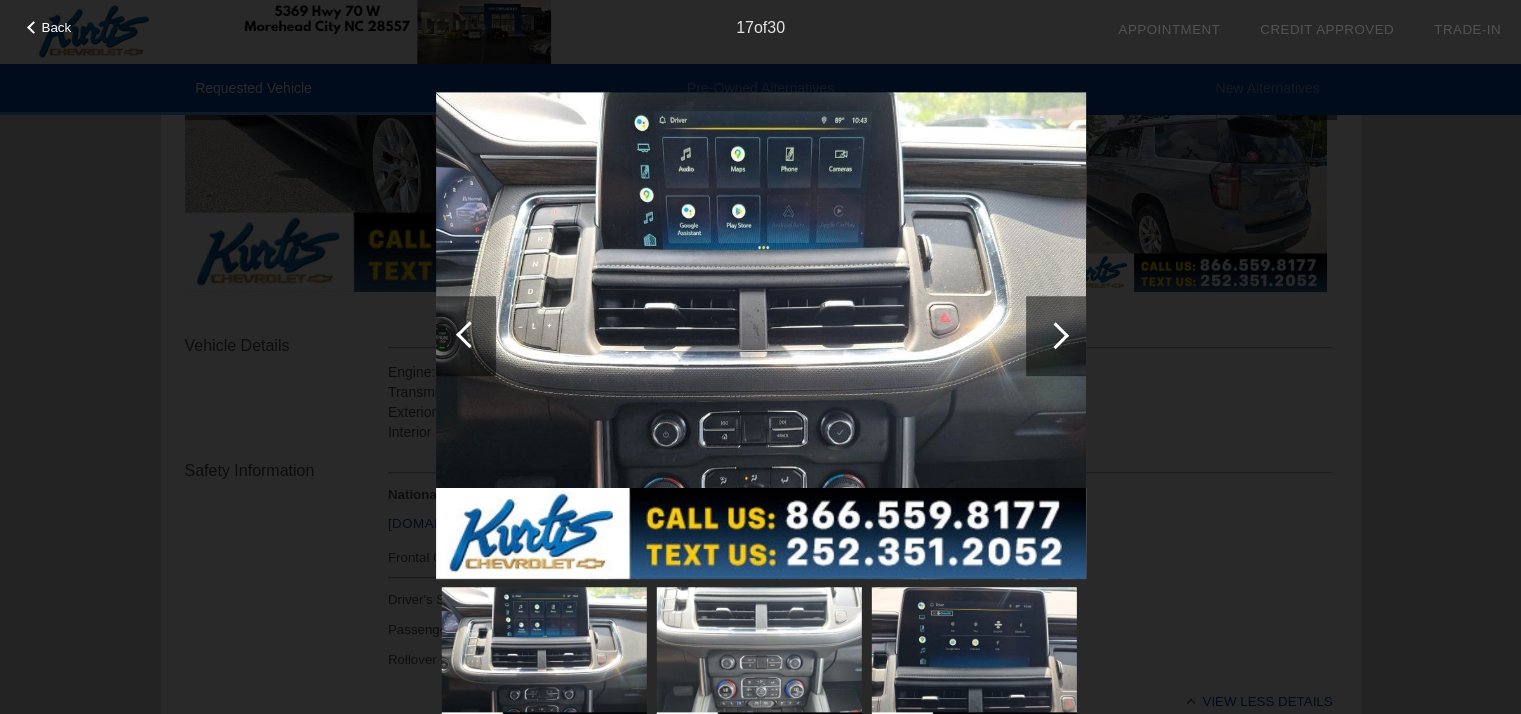 click at bounding box center [466, 336] 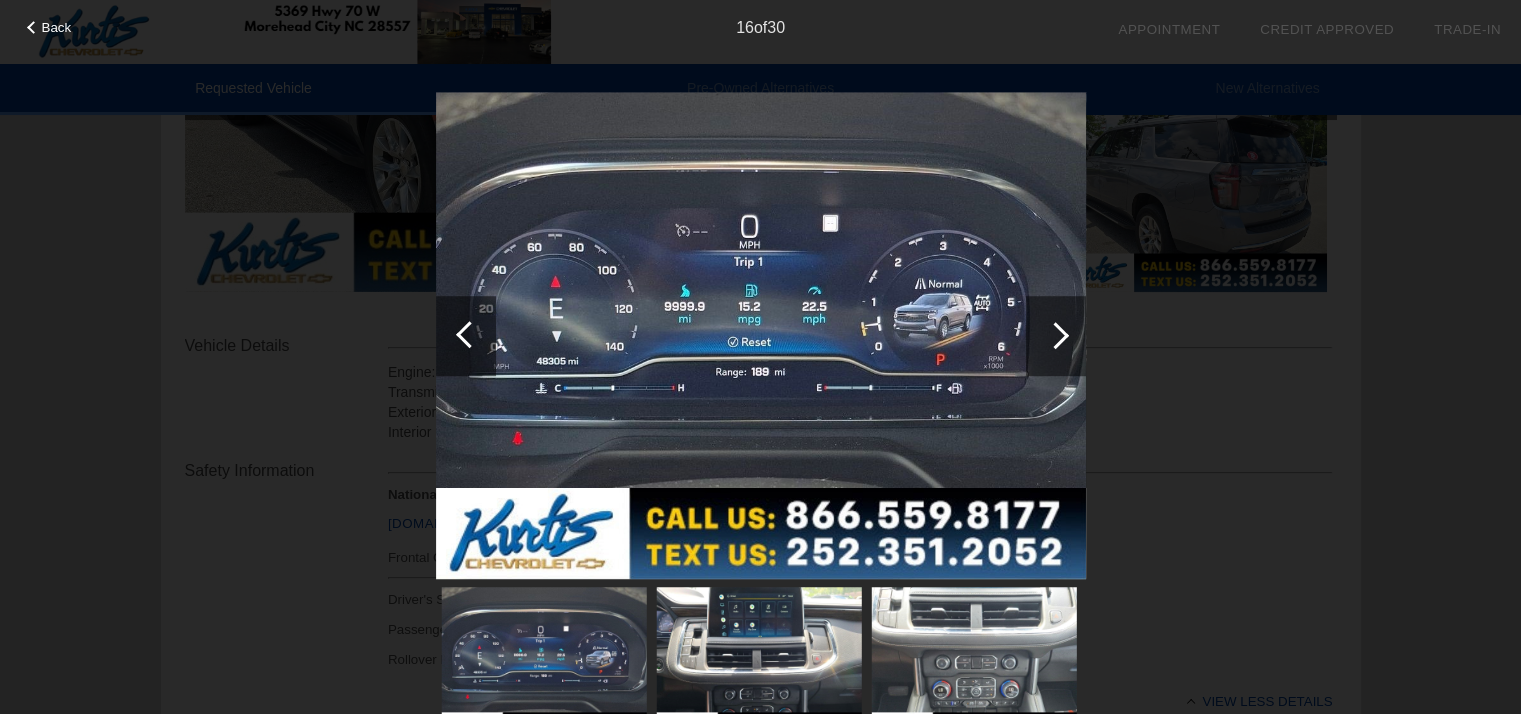 click at bounding box center [466, 336] 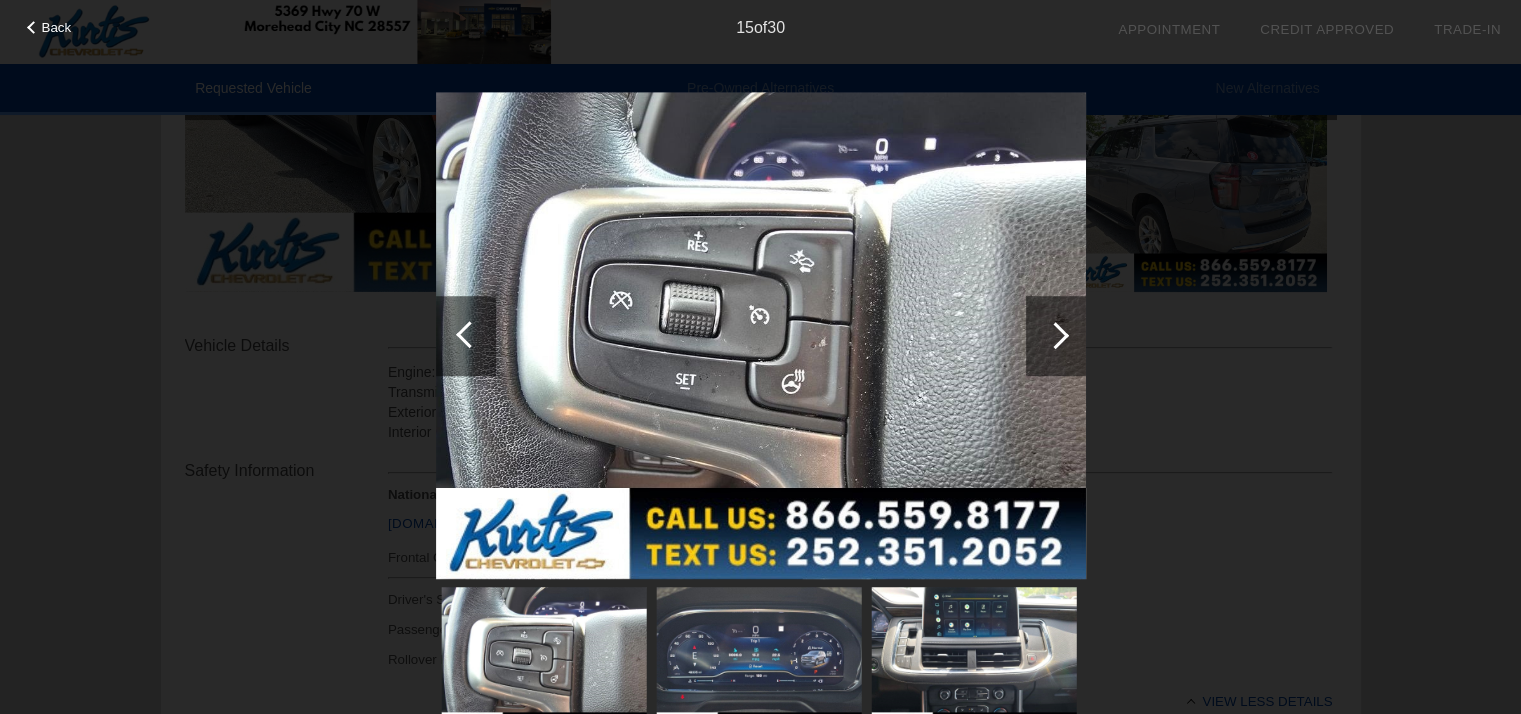 click at bounding box center (466, 336) 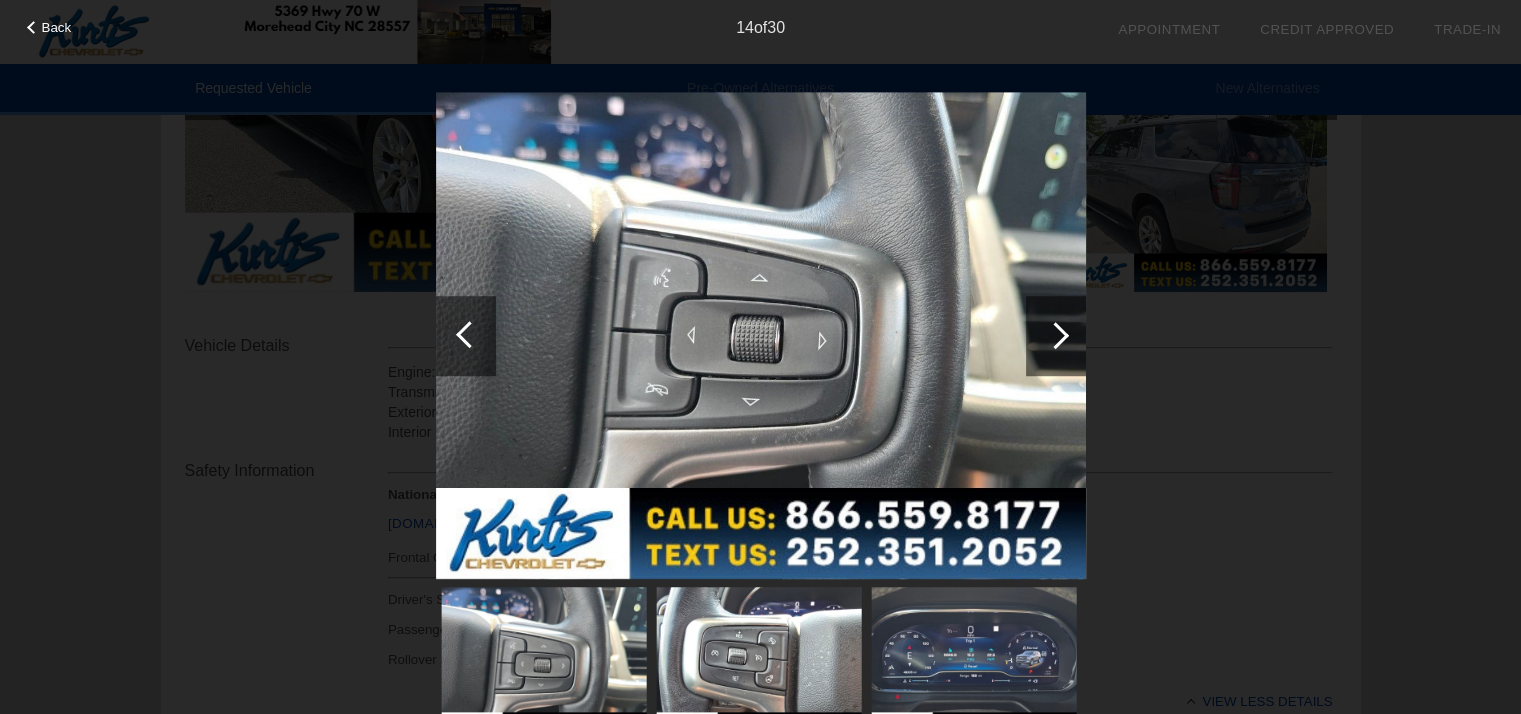 click at bounding box center (466, 336) 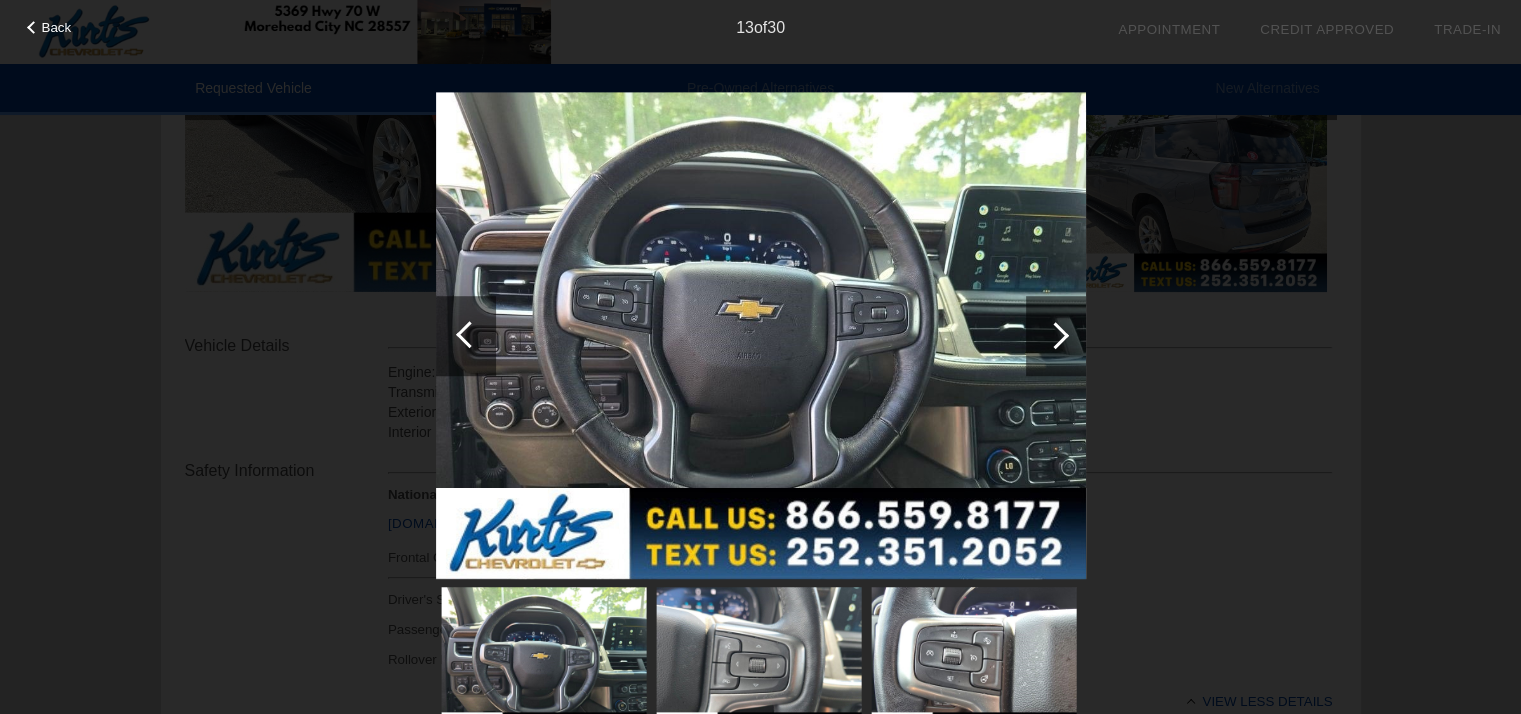 click at bounding box center (466, 336) 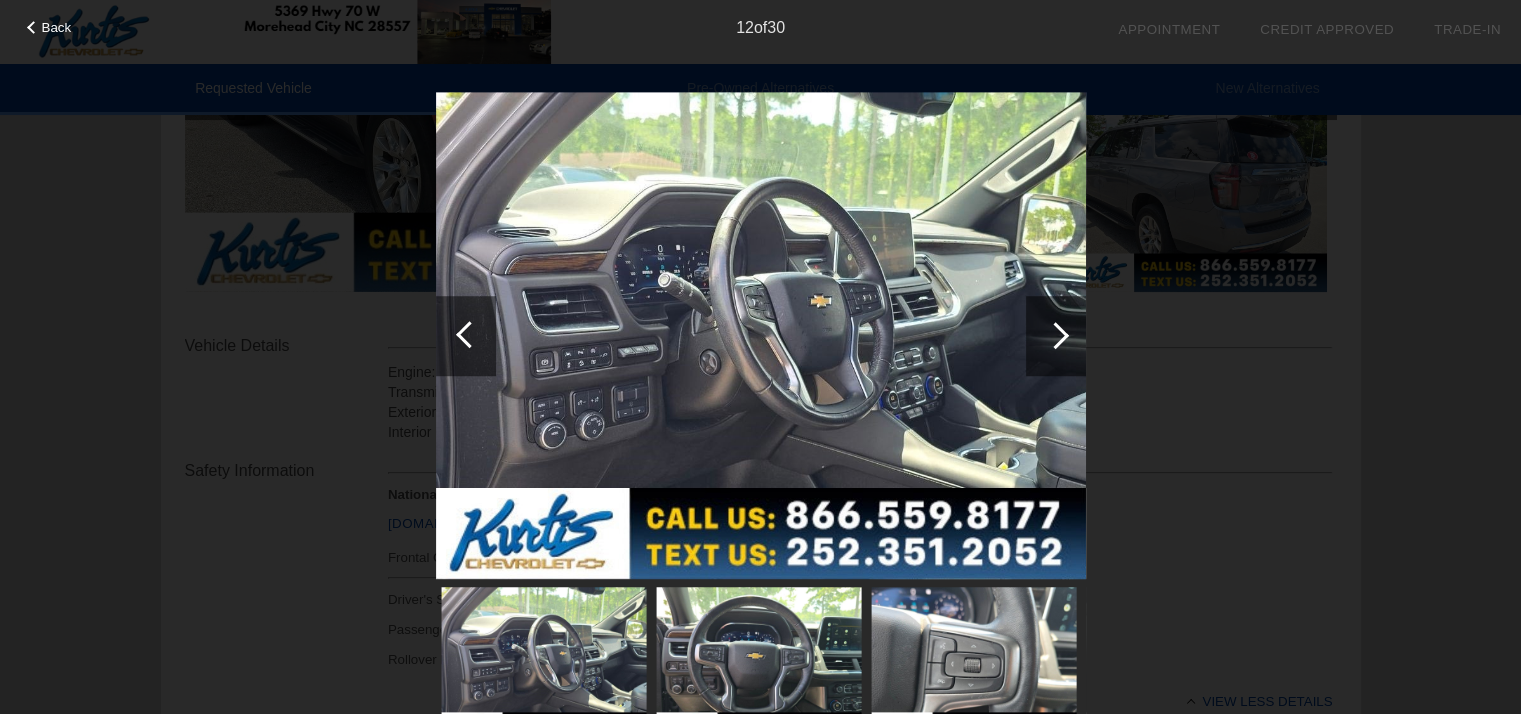 click at bounding box center [466, 336] 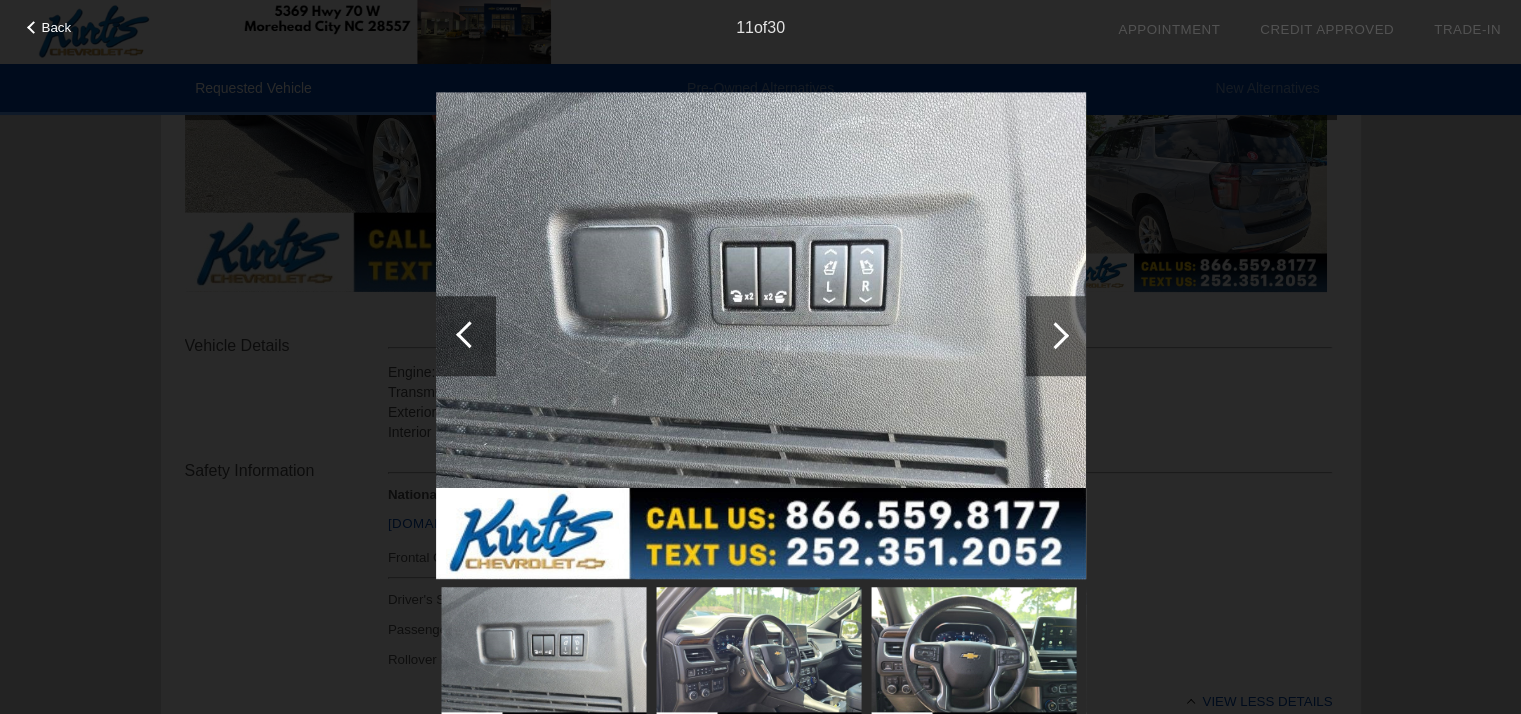 click at bounding box center (466, 336) 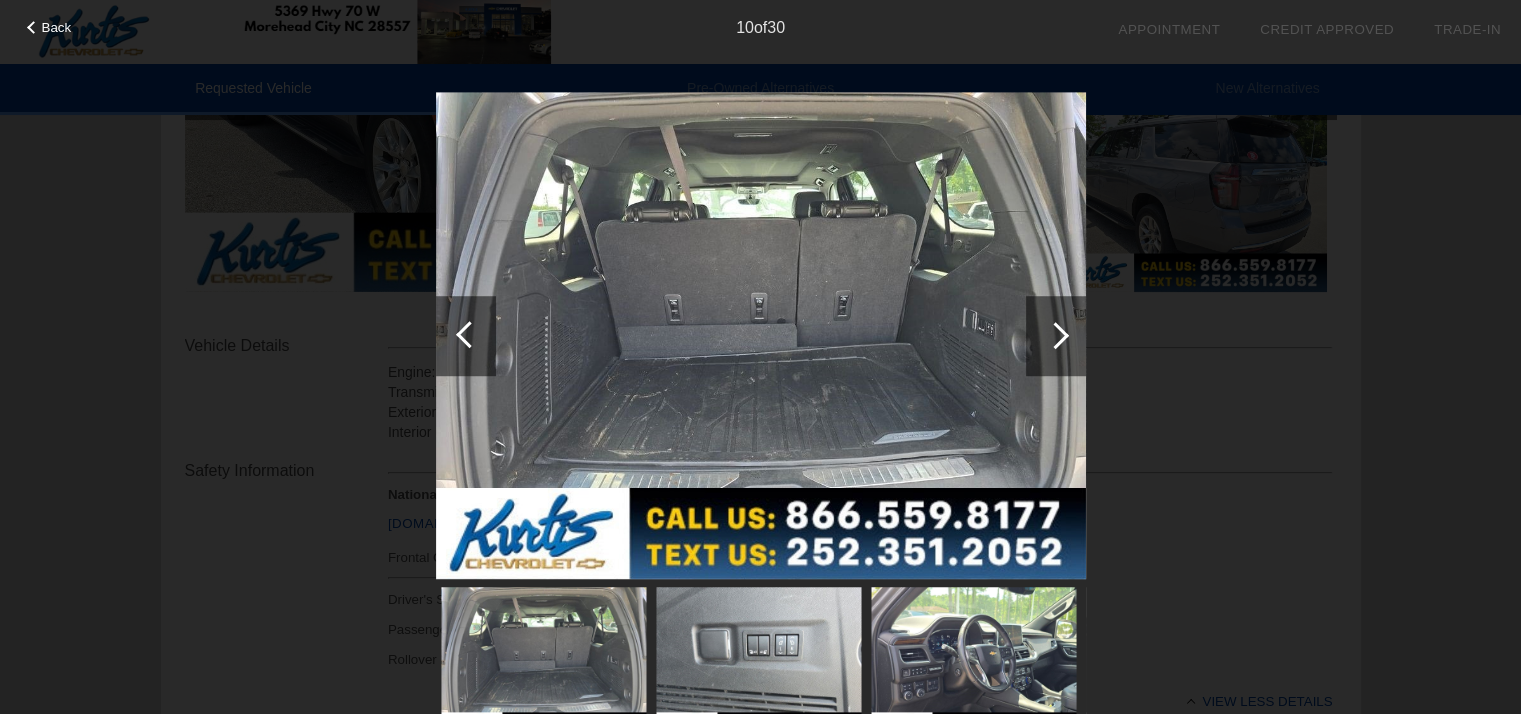 click at bounding box center (466, 336) 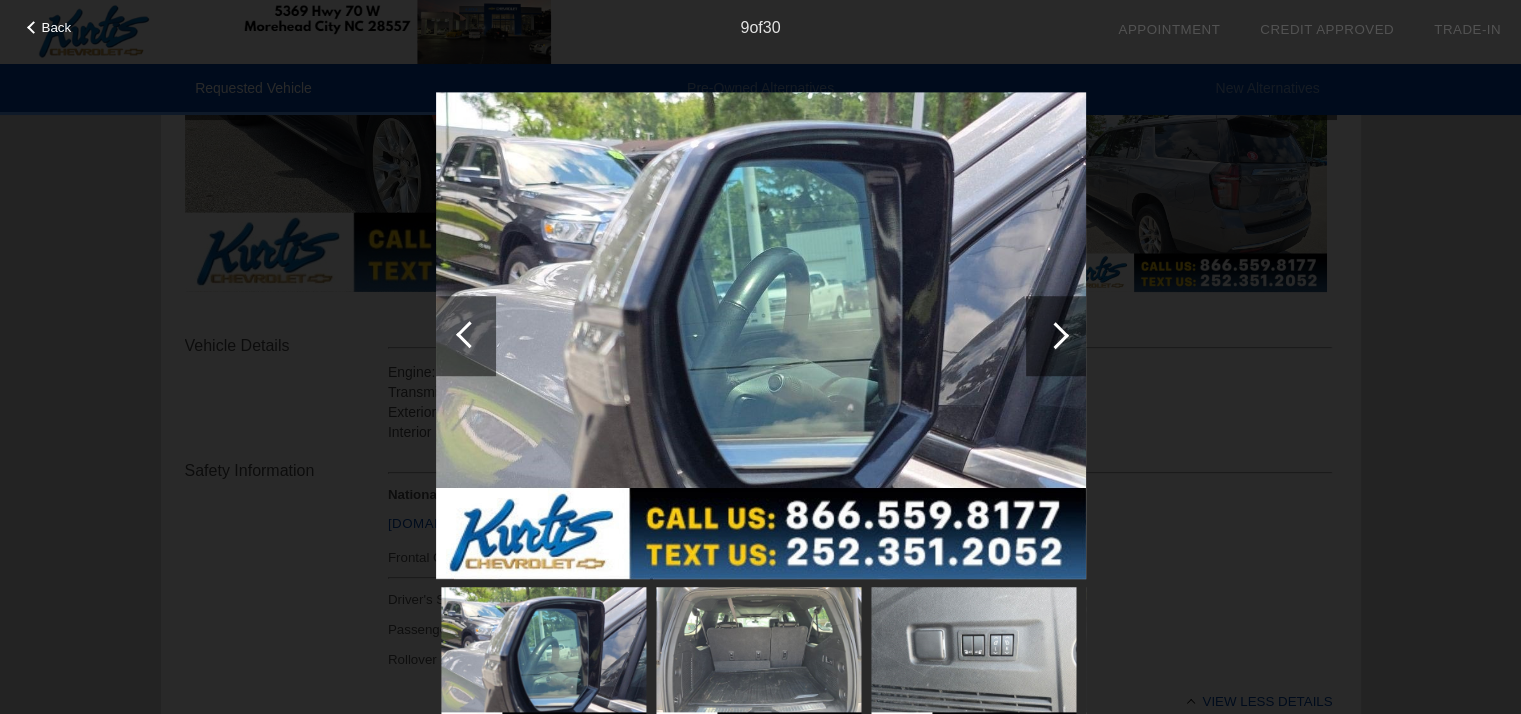 click at bounding box center (466, 336) 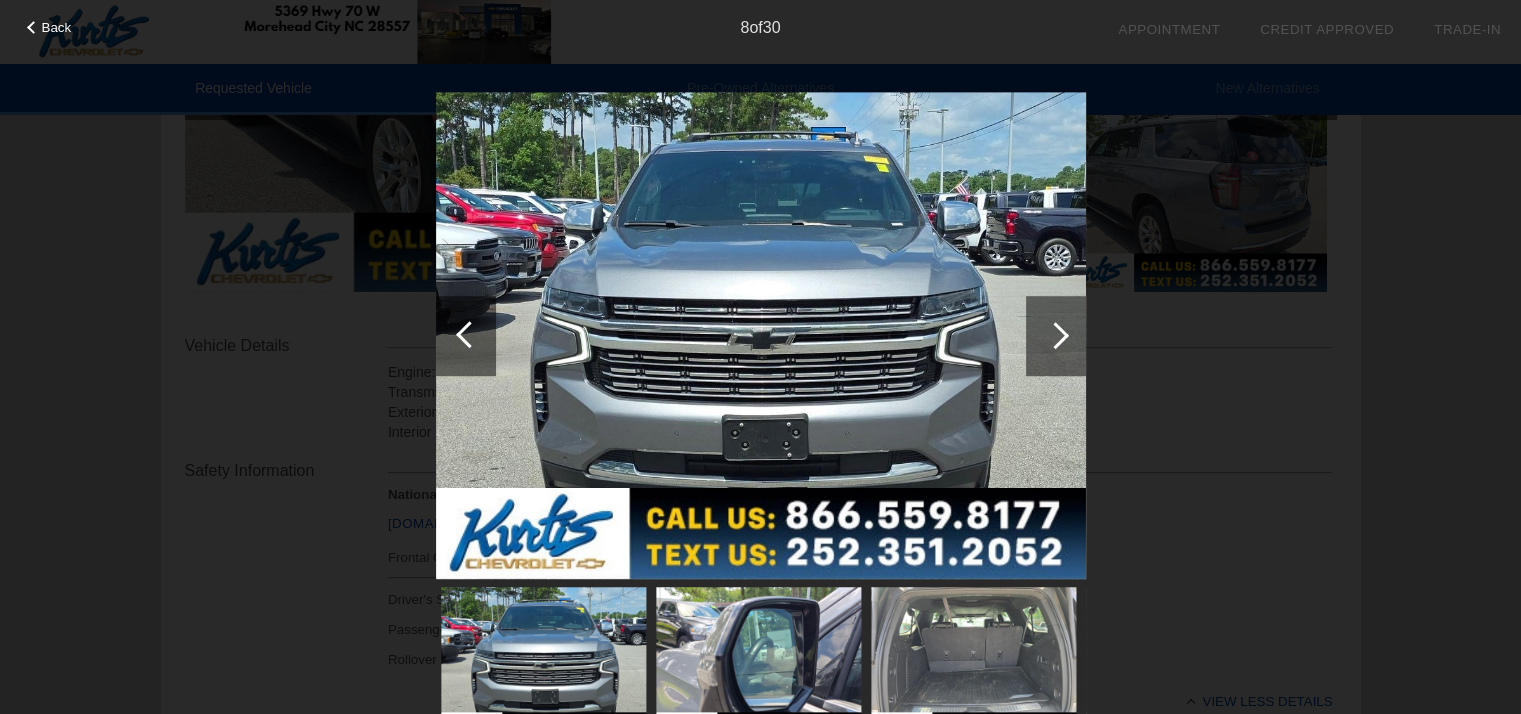 click at bounding box center [469, 334] 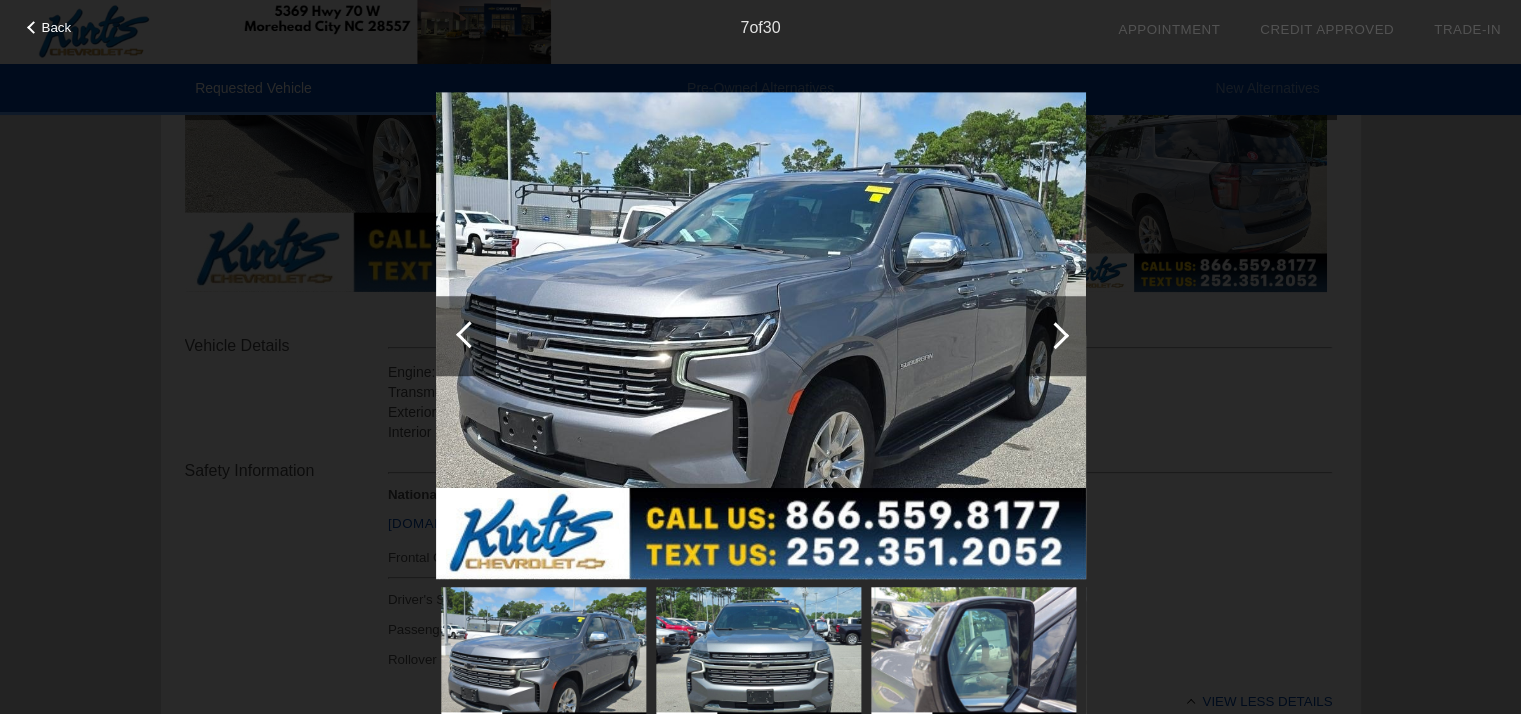 click at bounding box center [469, 334] 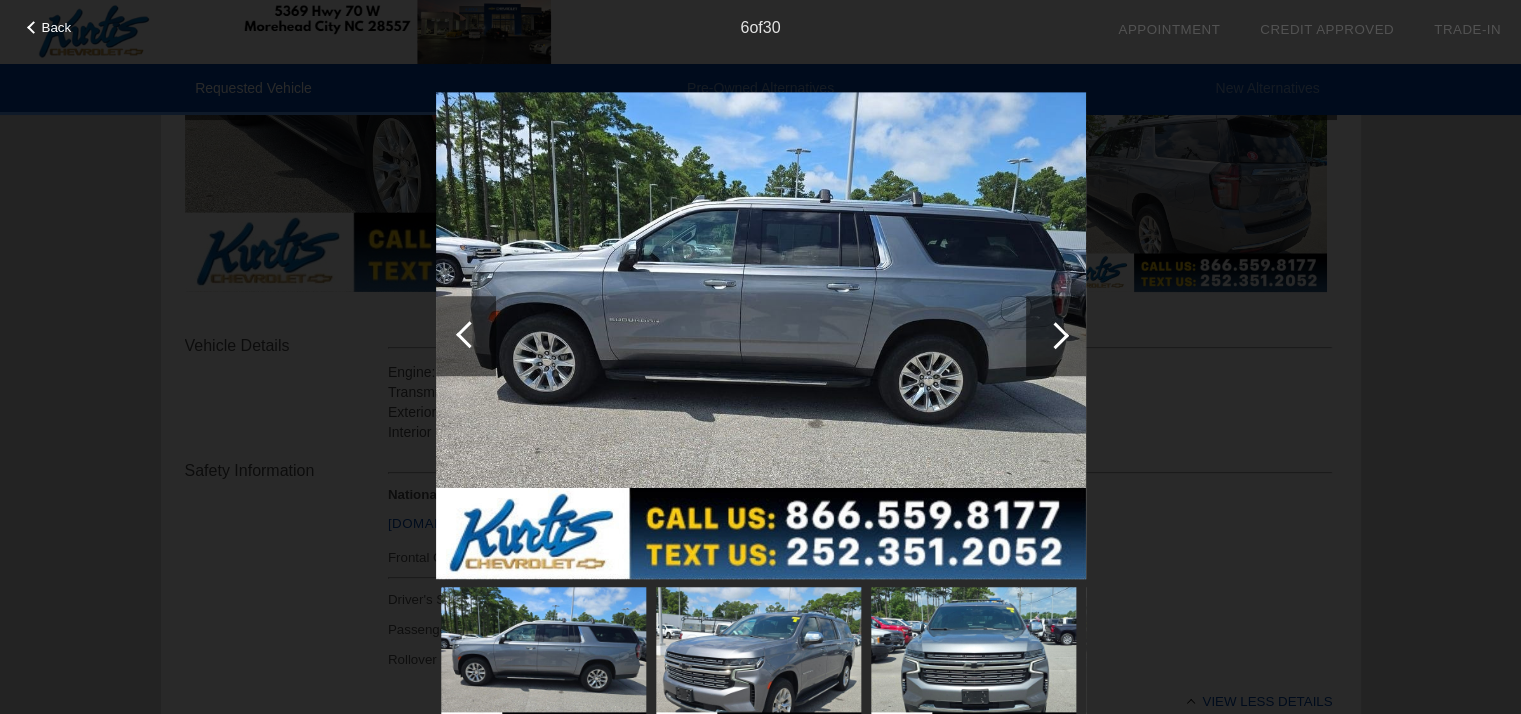 click at bounding box center [469, 334] 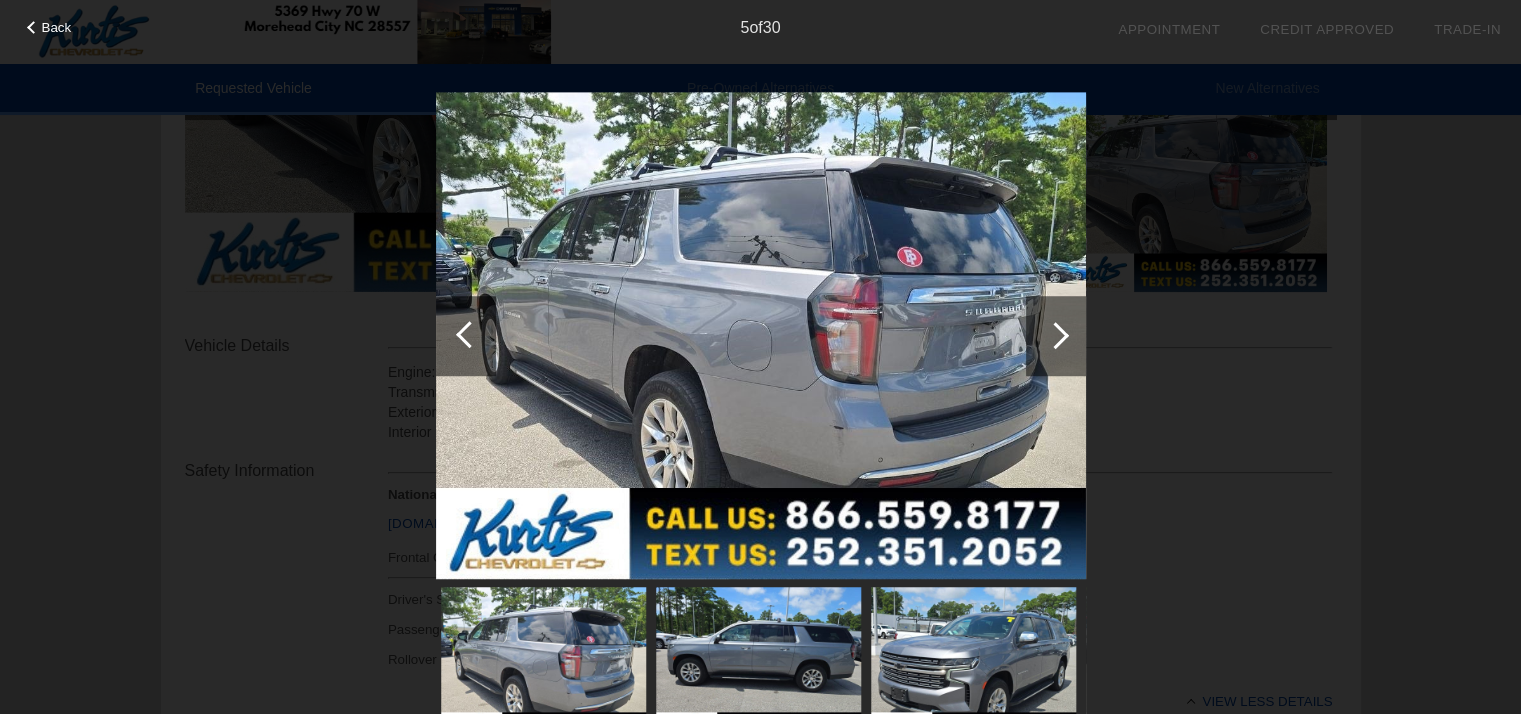 click at bounding box center [1055, 335] 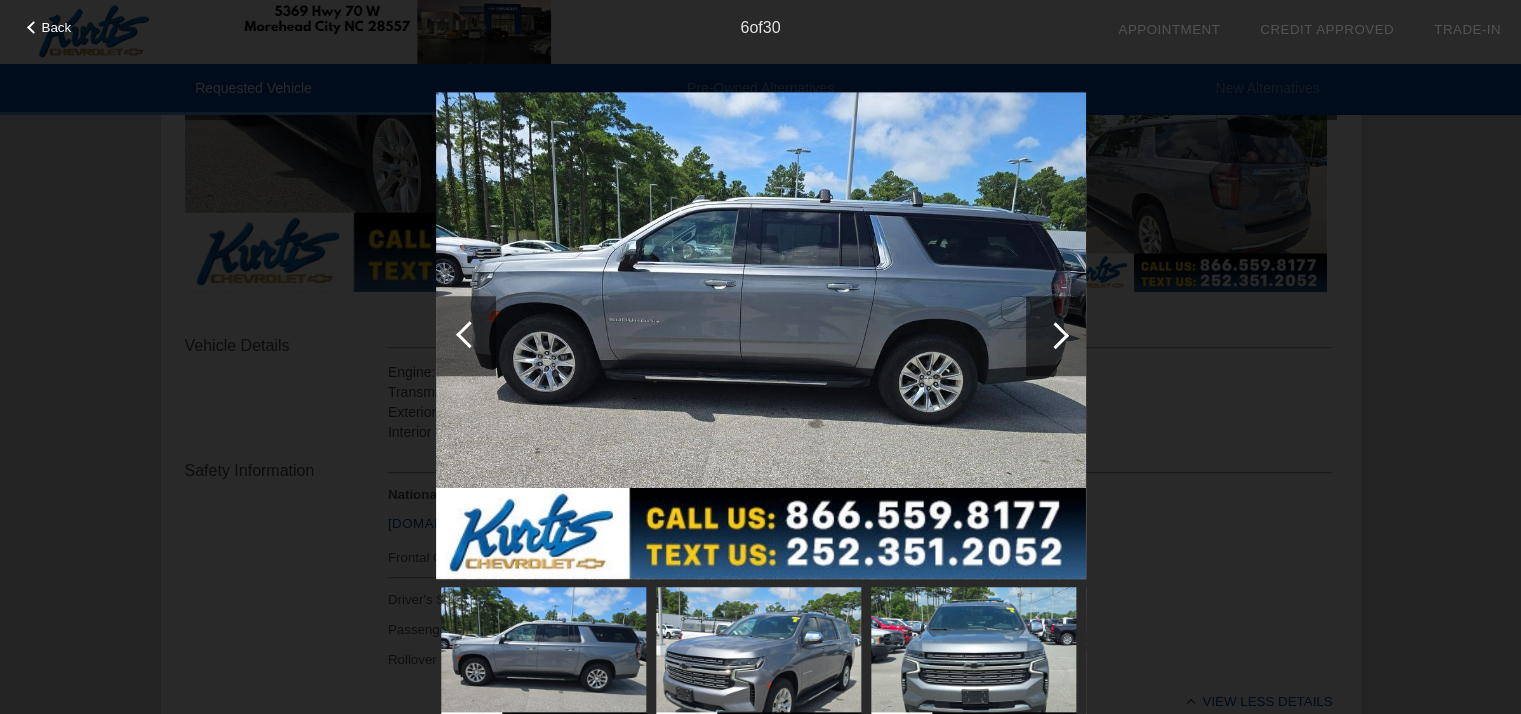 click at bounding box center [761, 336] 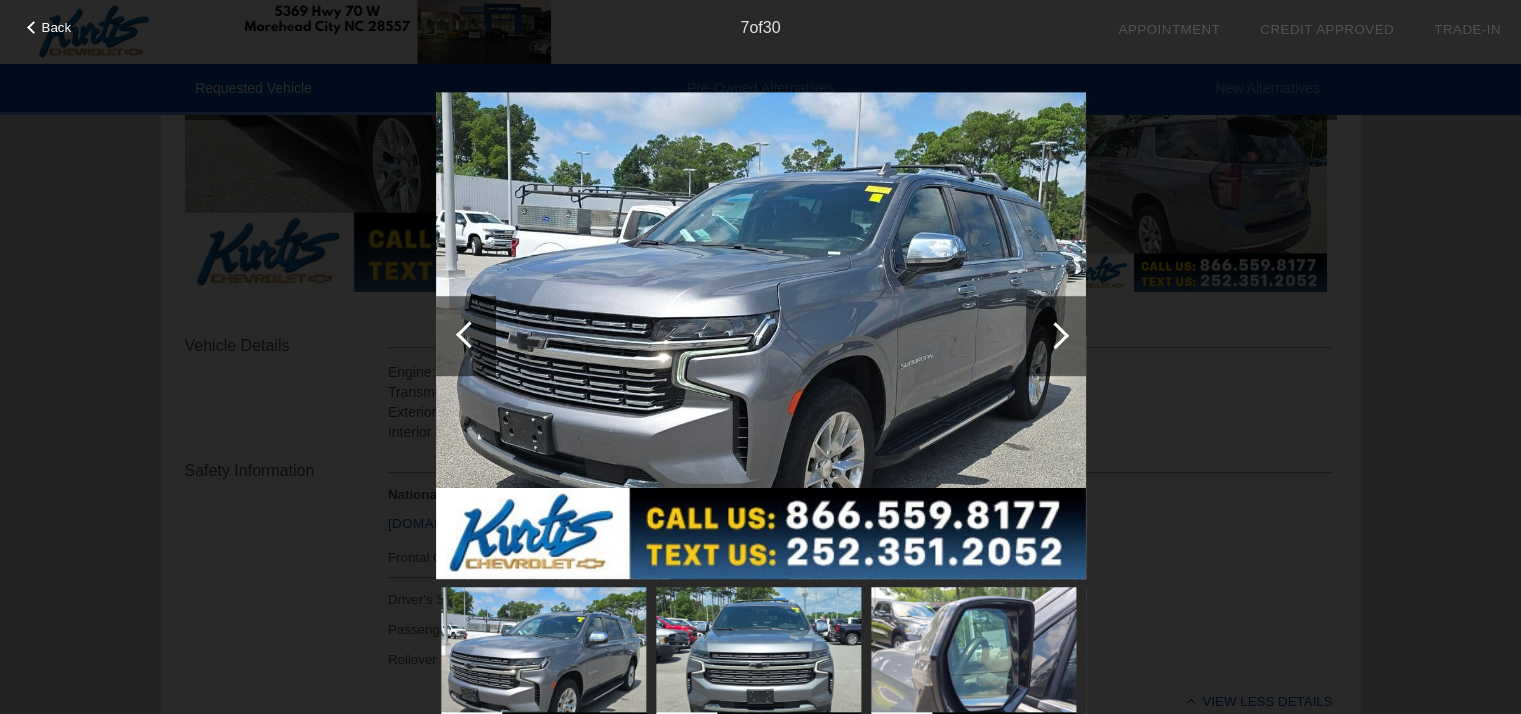 click at bounding box center [466, 336] 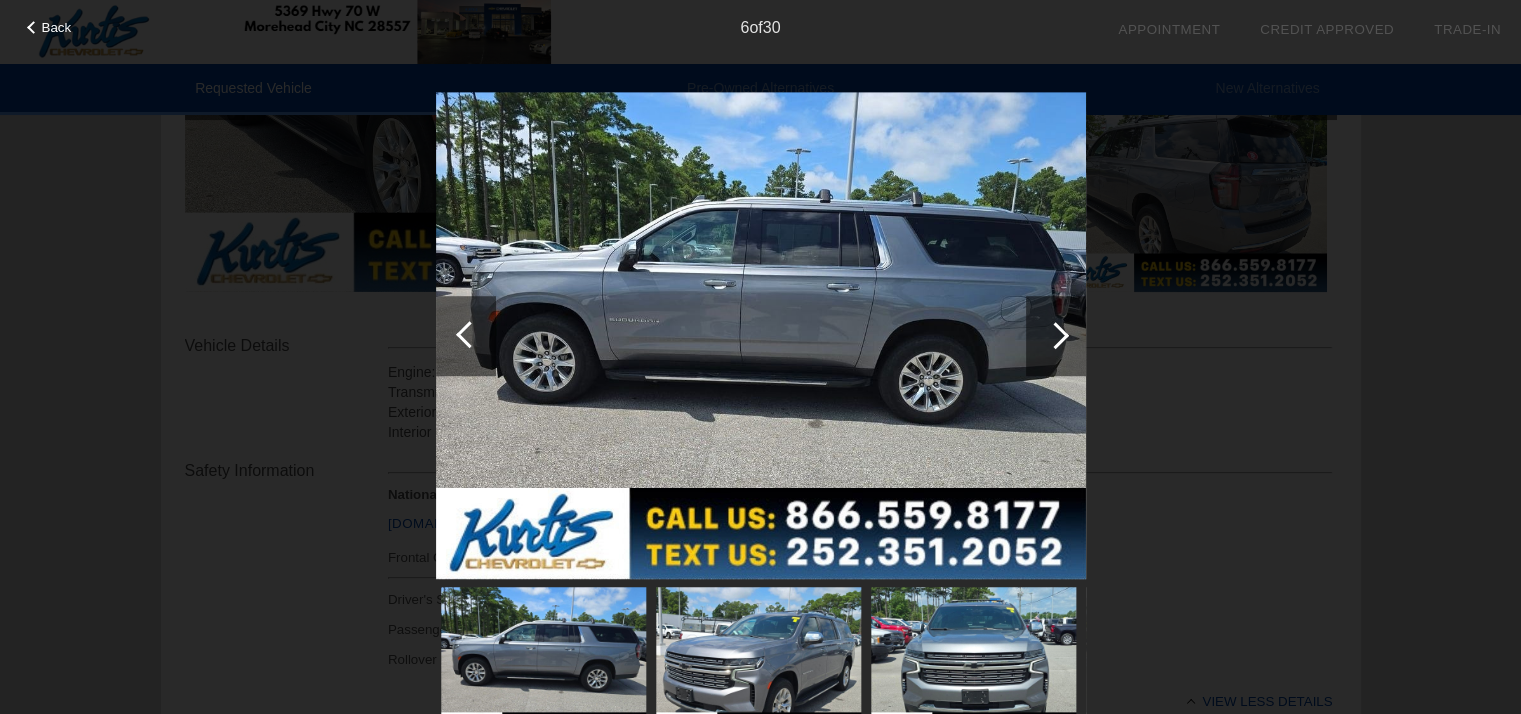 click at bounding box center [466, 336] 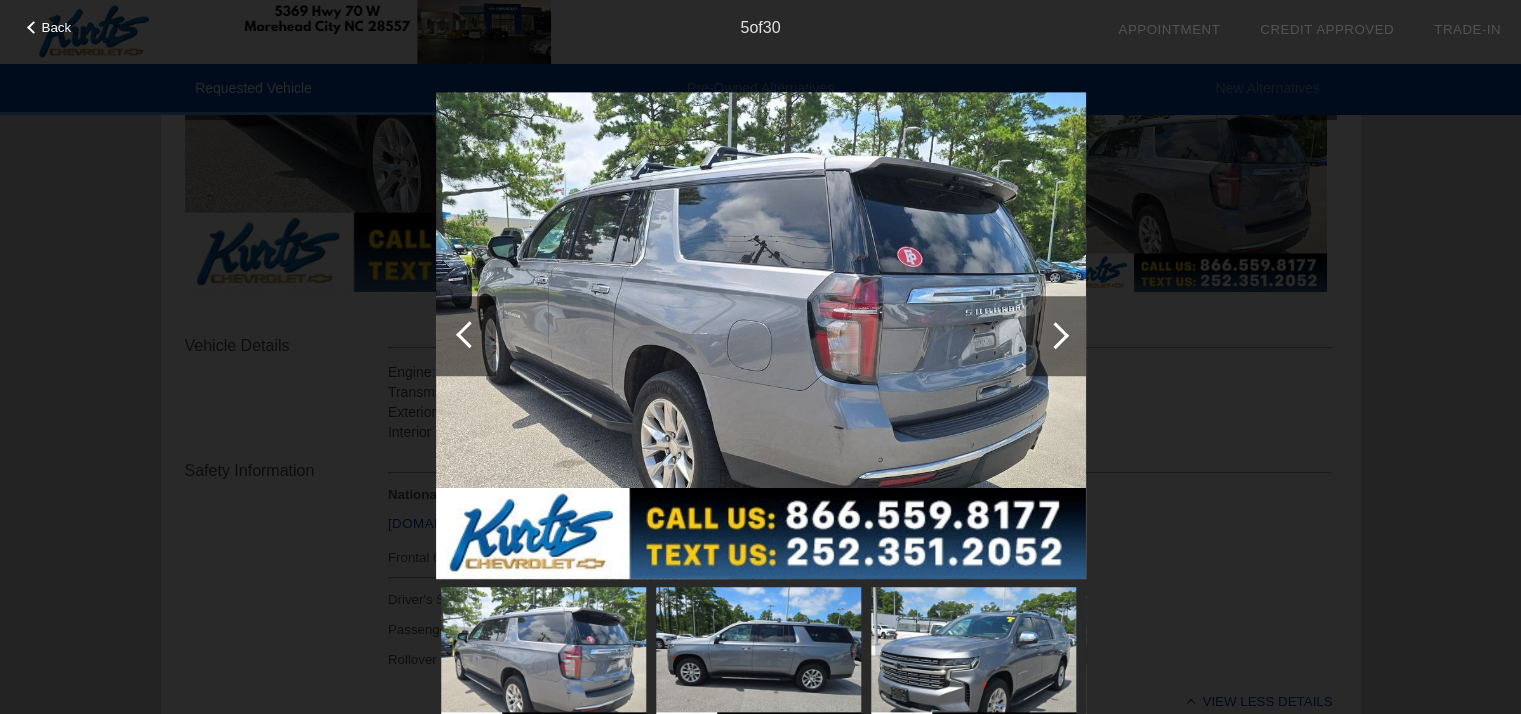 click at bounding box center (466, 336) 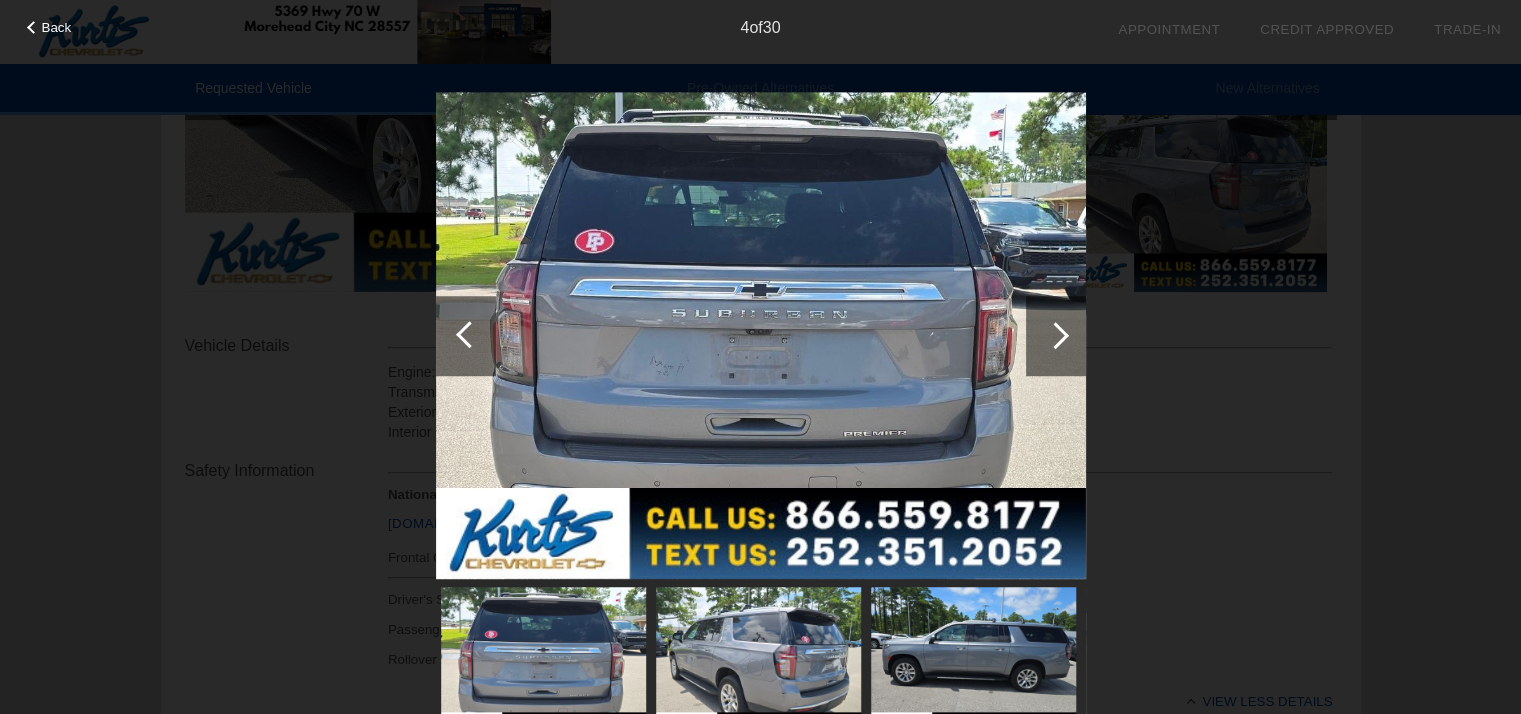 drag, startPoint x: 1040, startPoint y: 343, endPoint x: 1054, endPoint y: 335, distance: 16.124516 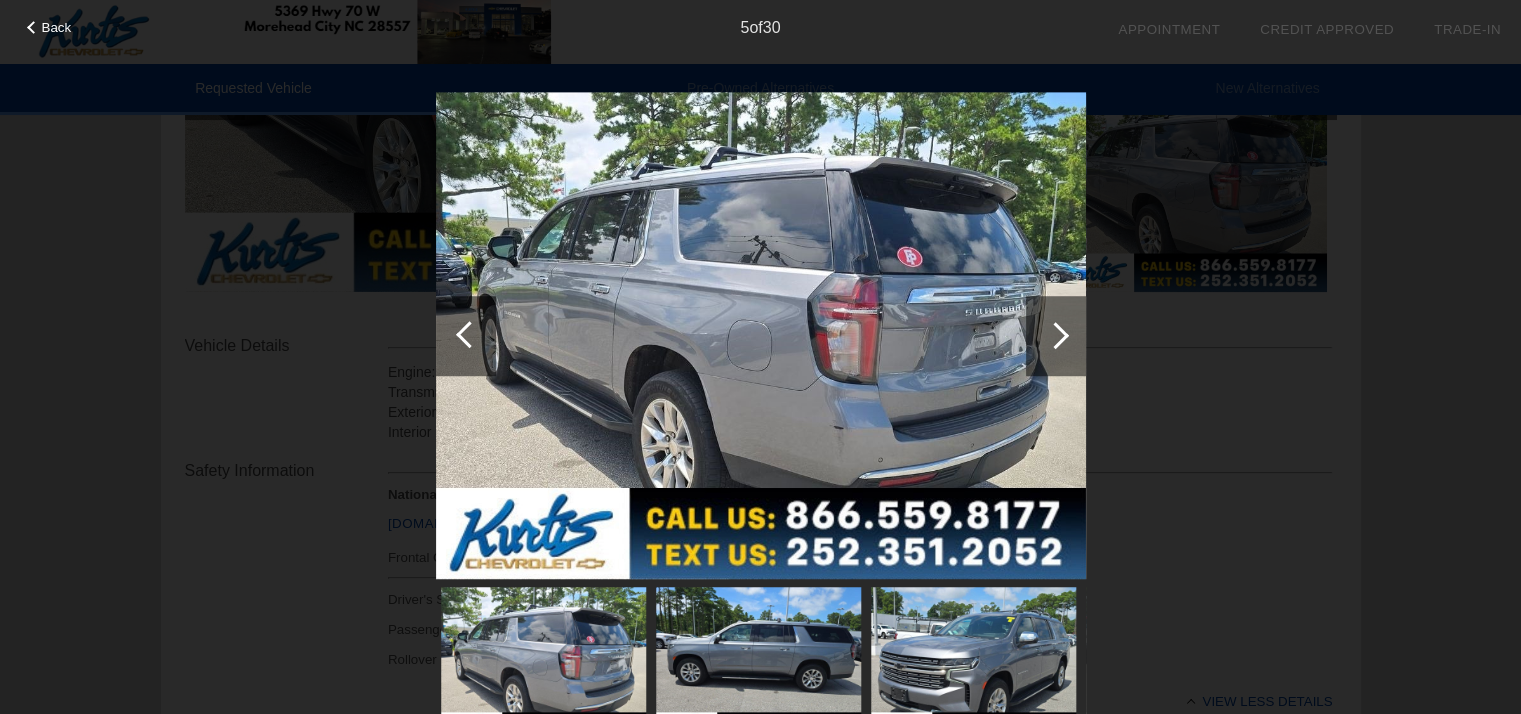 click at bounding box center [469, 334] 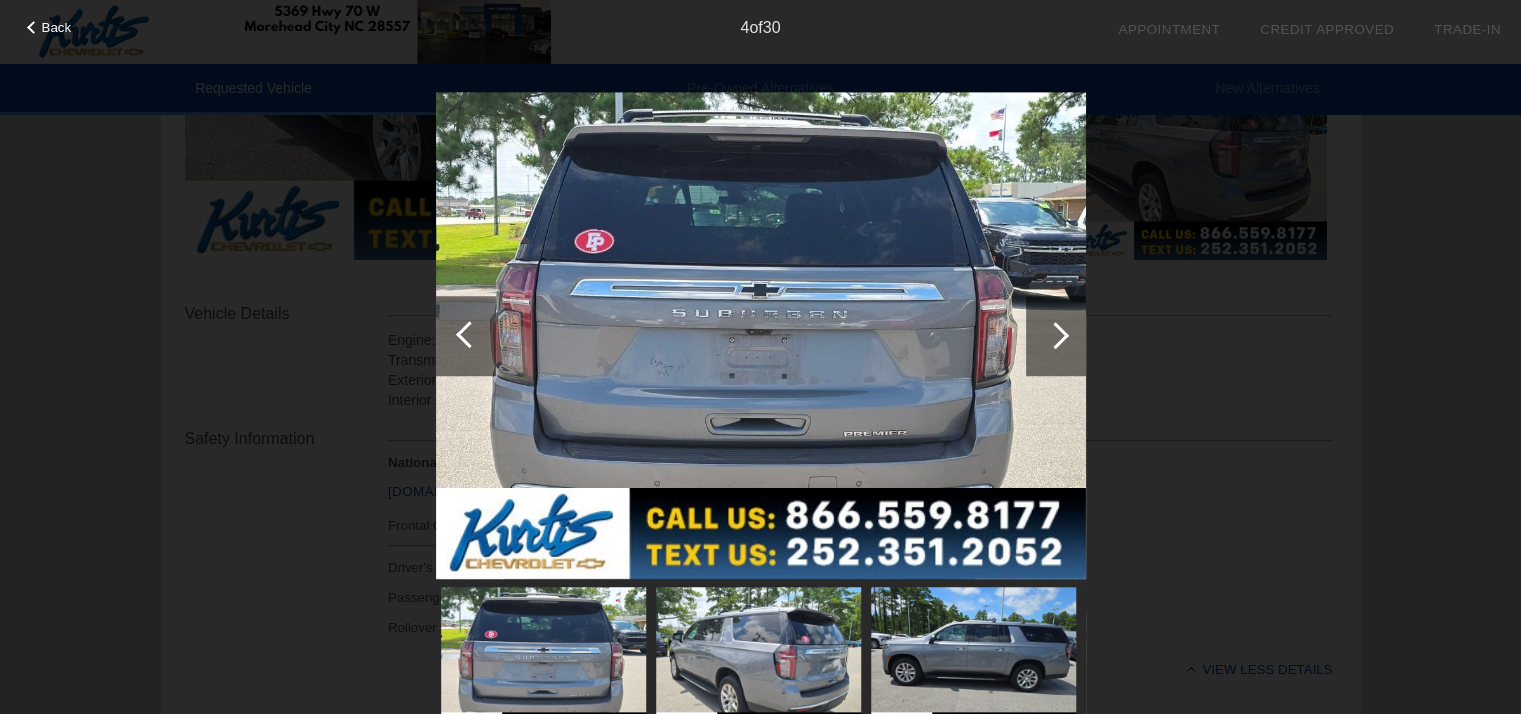 scroll, scrollTop: 500, scrollLeft: 0, axis: vertical 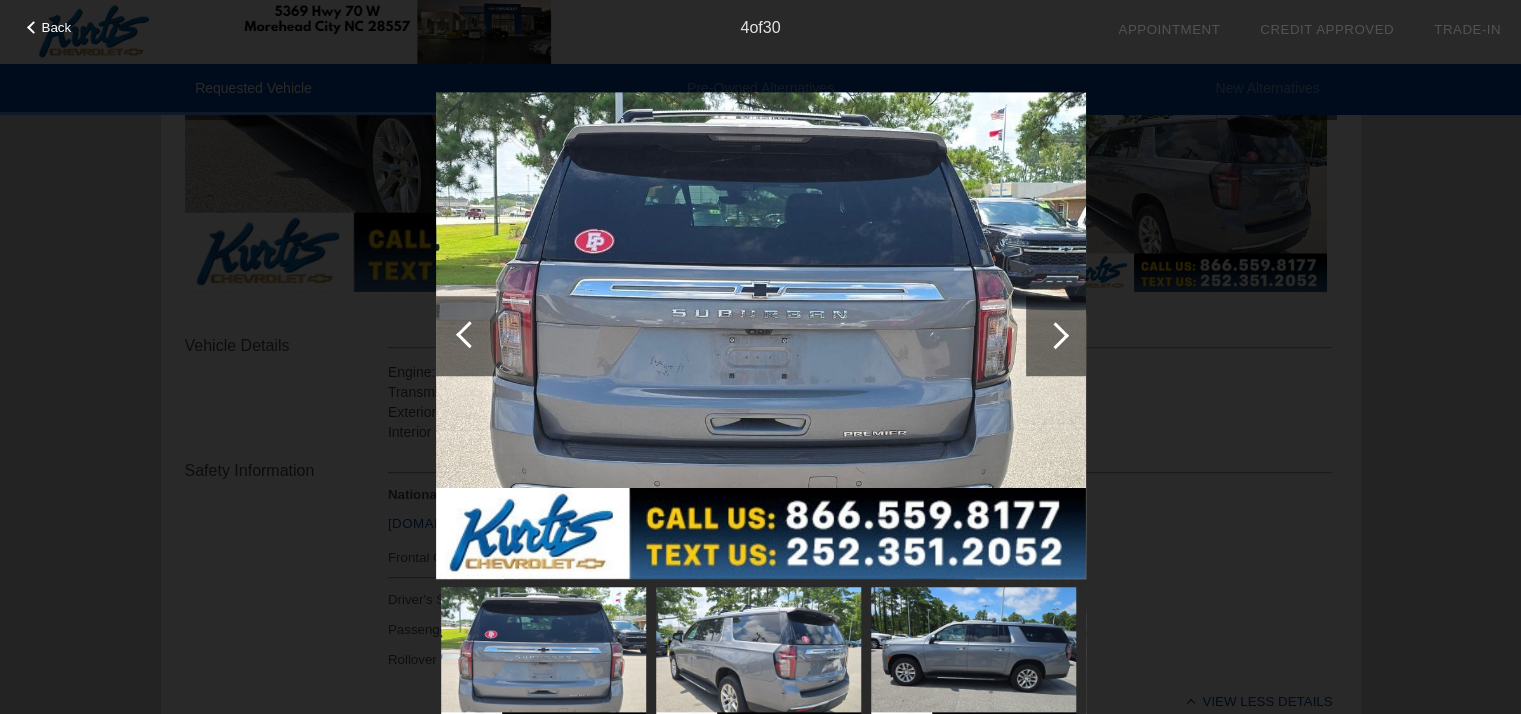 click at bounding box center (1056, 336) 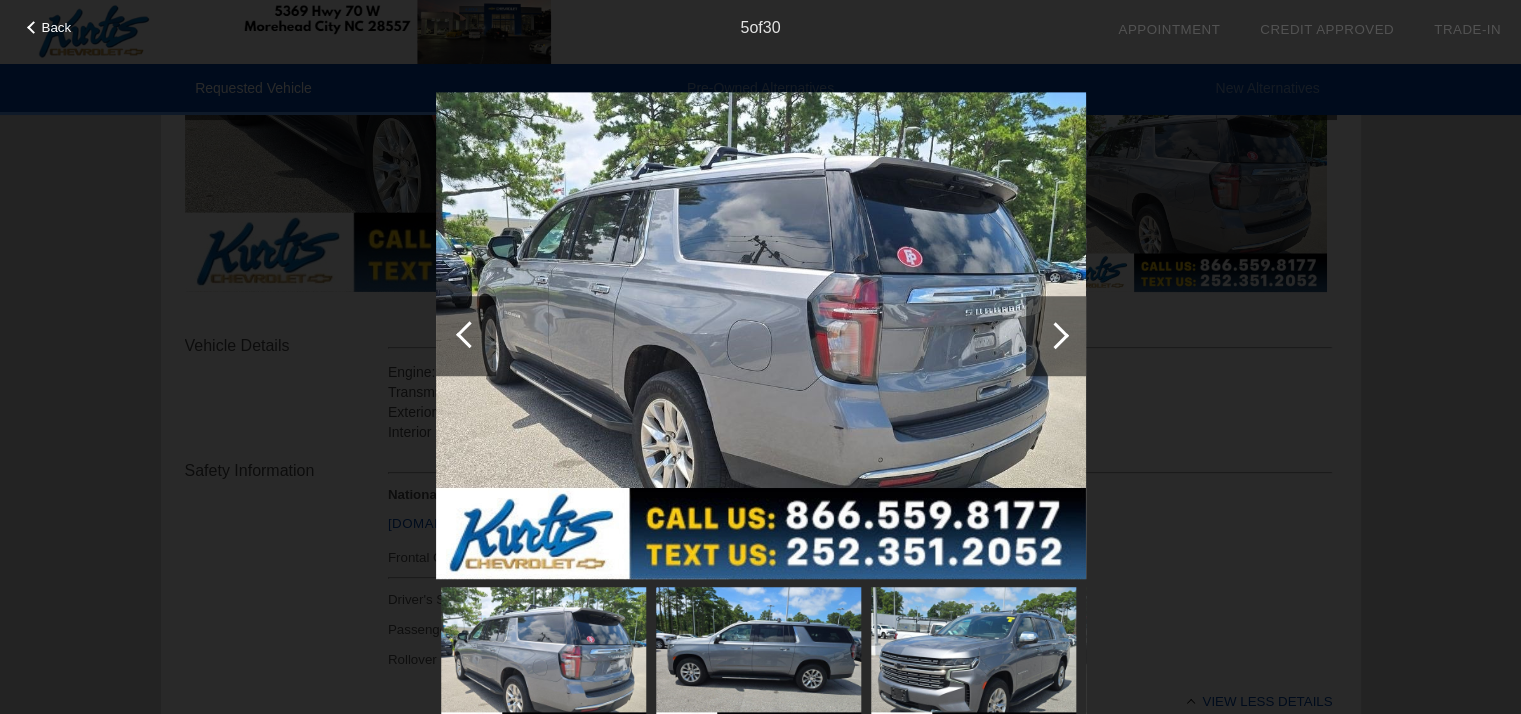 click on "Back
5  of  30" at bounding box center (760, 357) 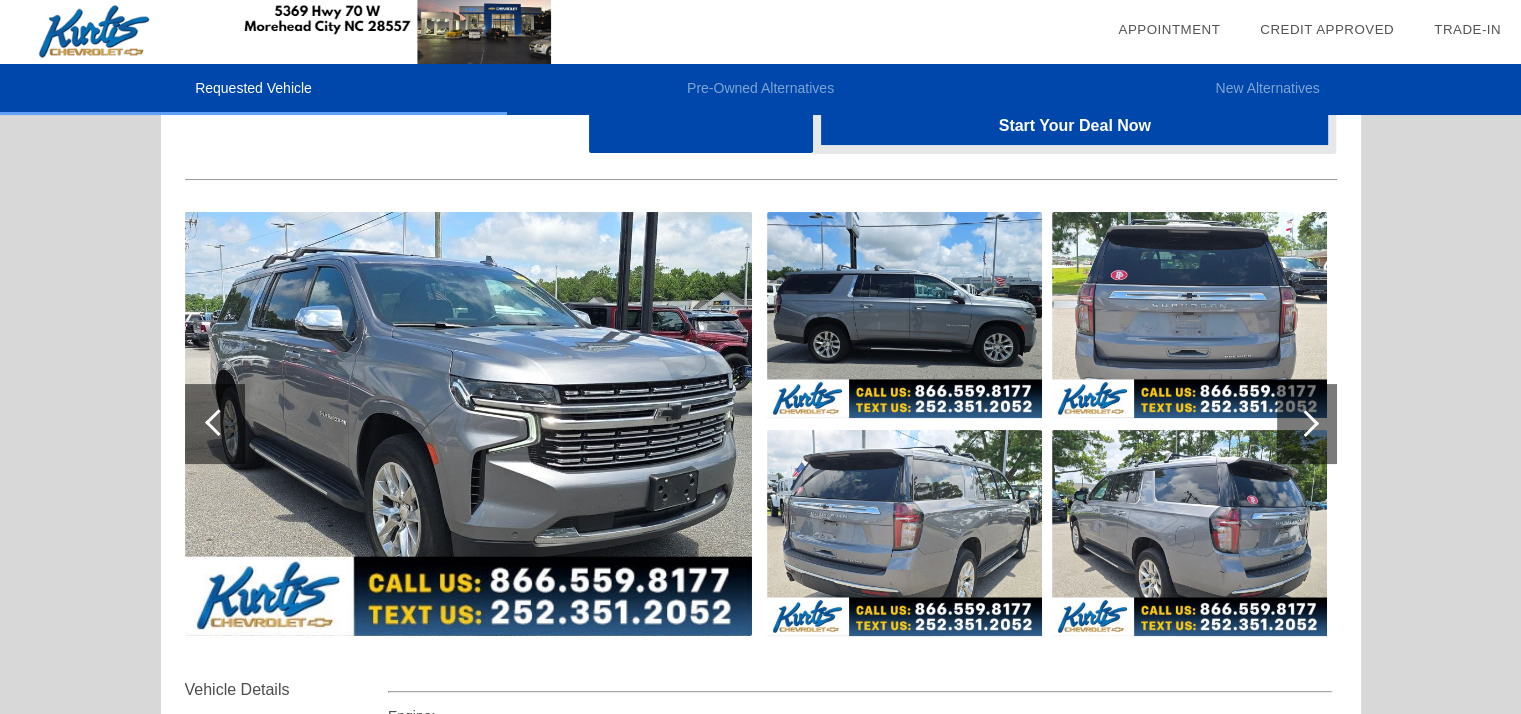scroll, scrollTop: 0, scrollLeft: 0, axis: both 